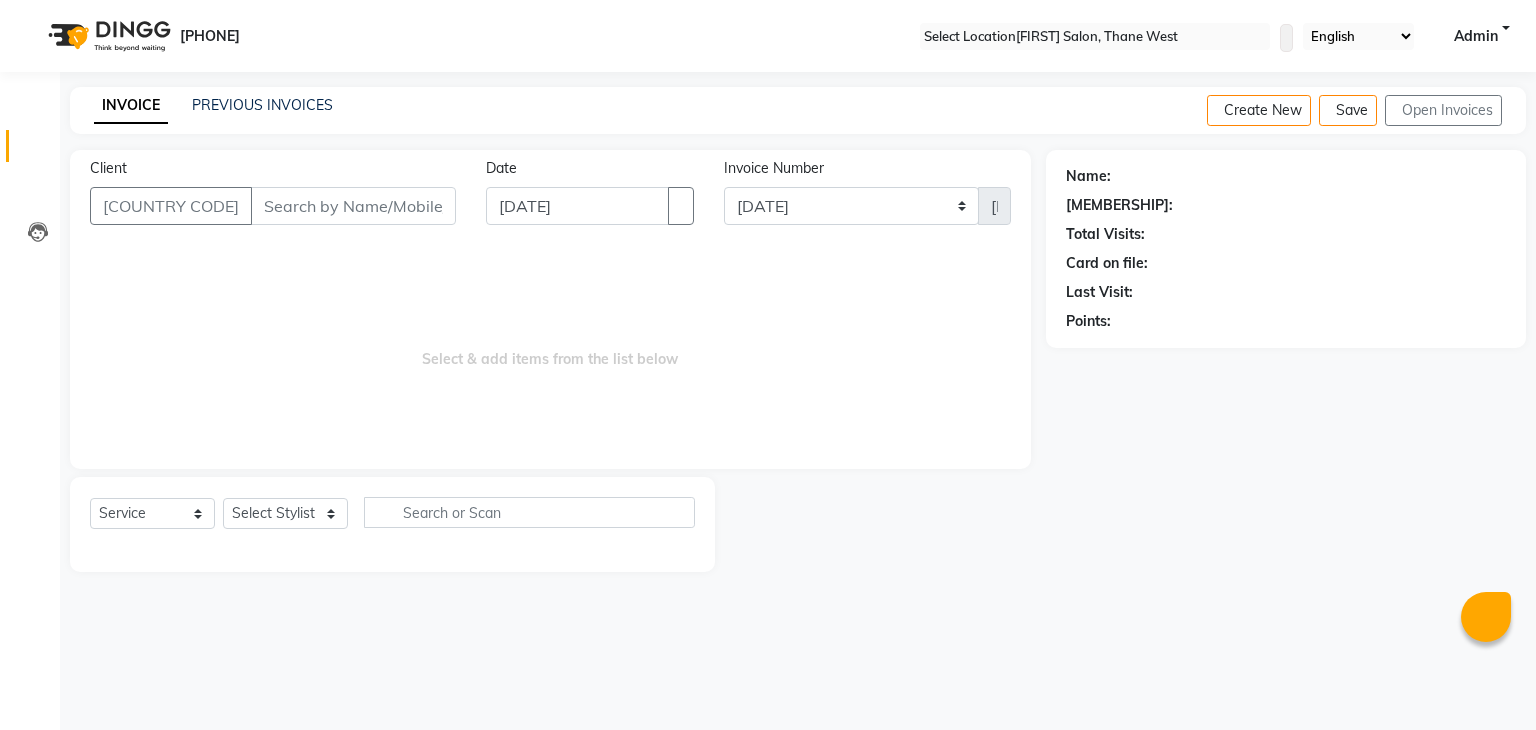 scroll, scrollTop: 0, scrollLeft: 0, axis: both 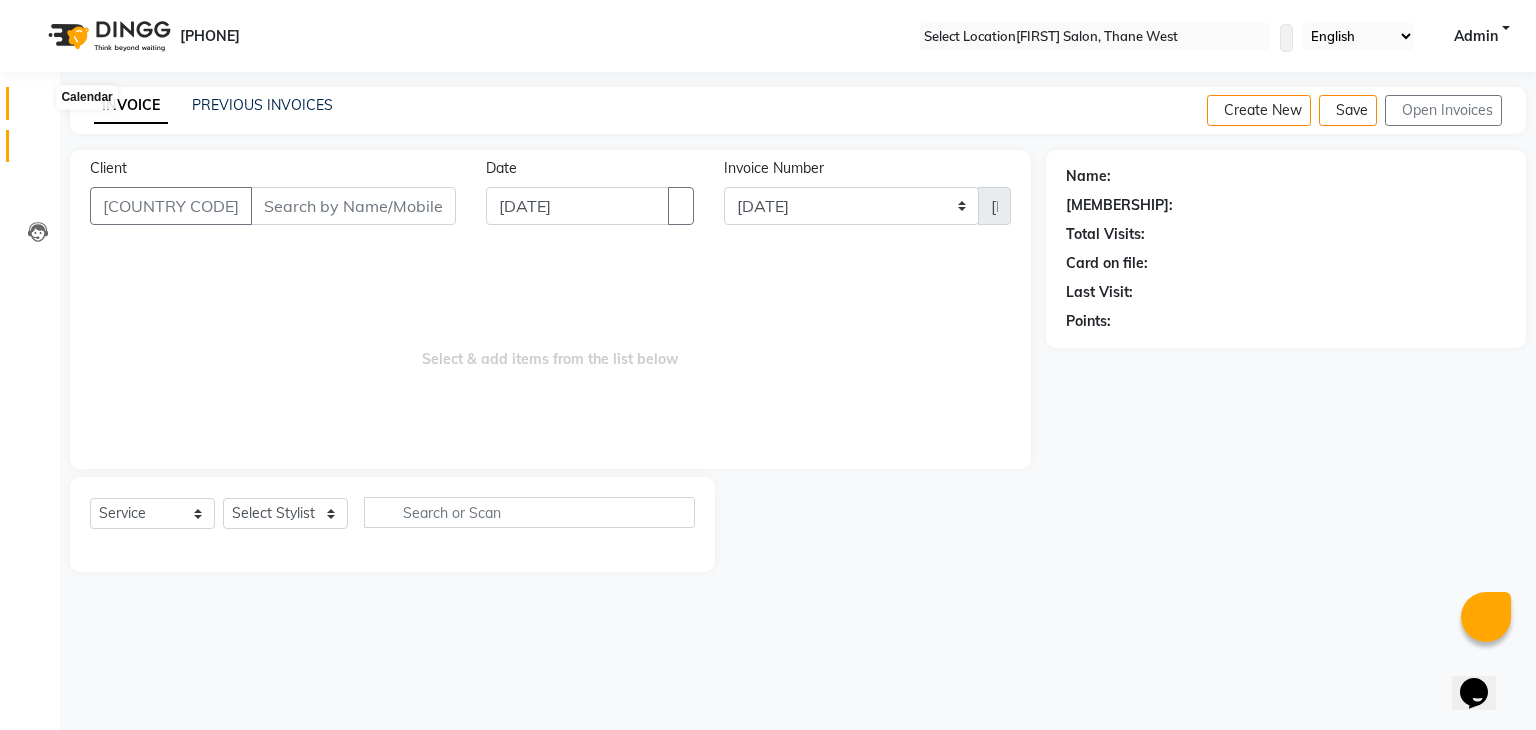 click at bounding box center [37, 108] 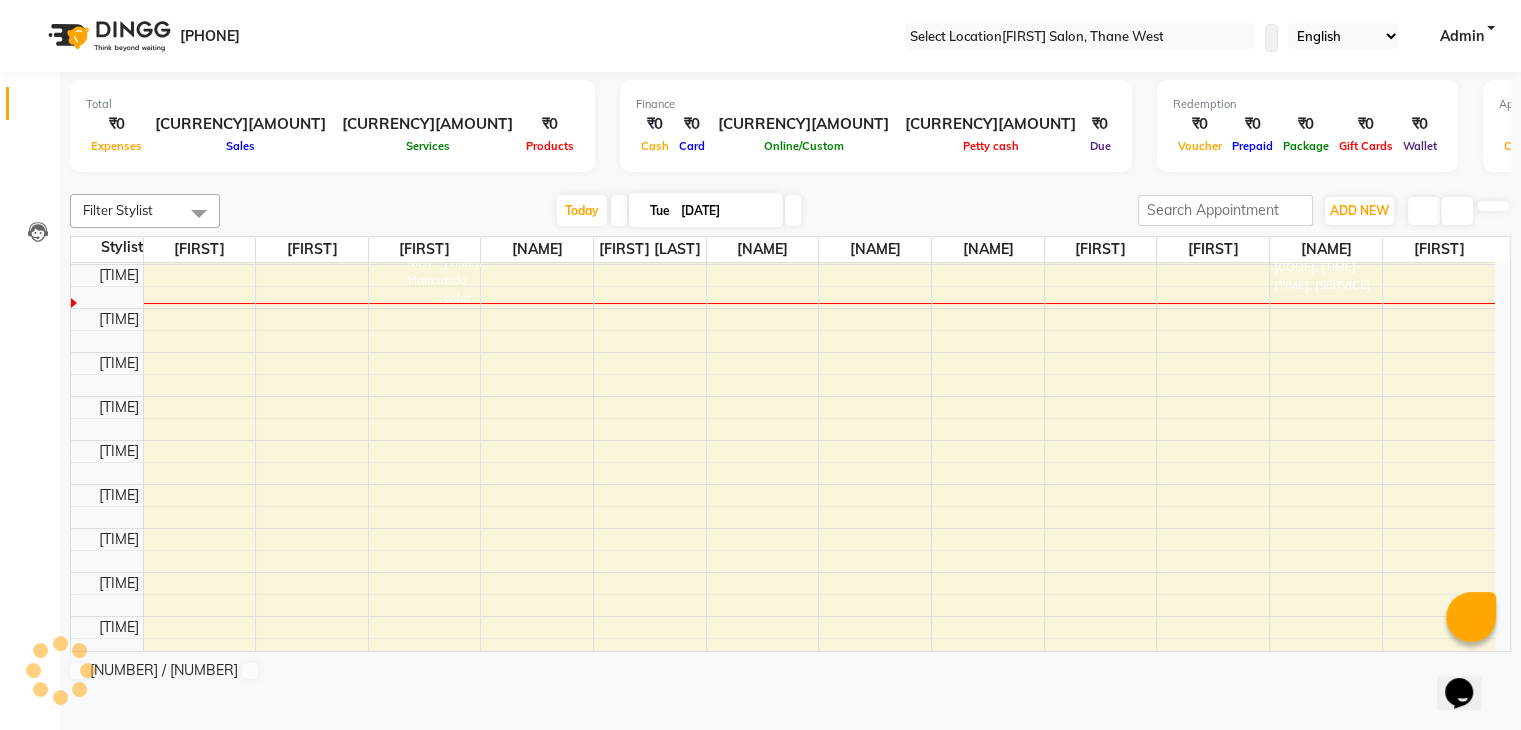 scroll, scrollTop: 0, scrollLeft: 0, axis: both 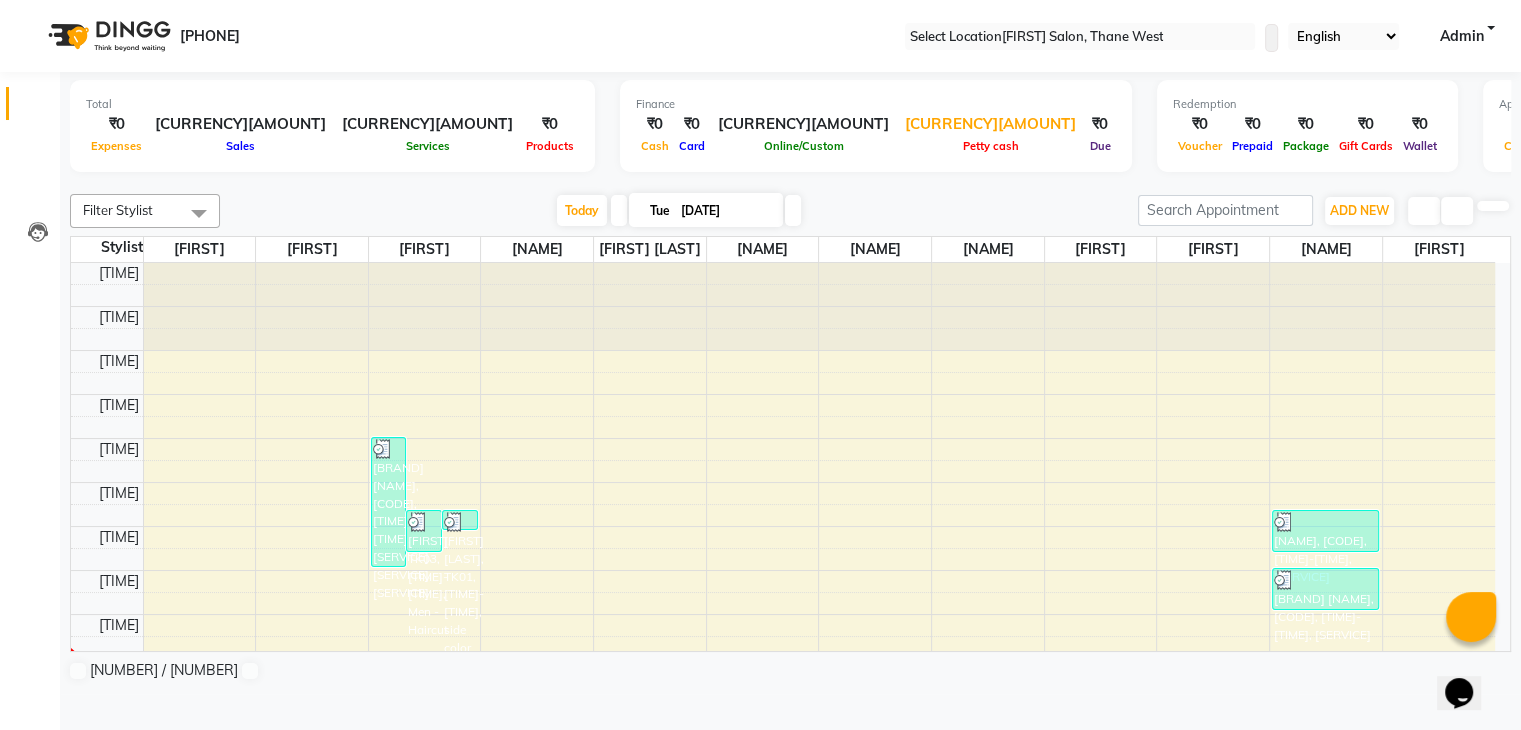 click on "Petty cash" at bounding box center [991, 146] 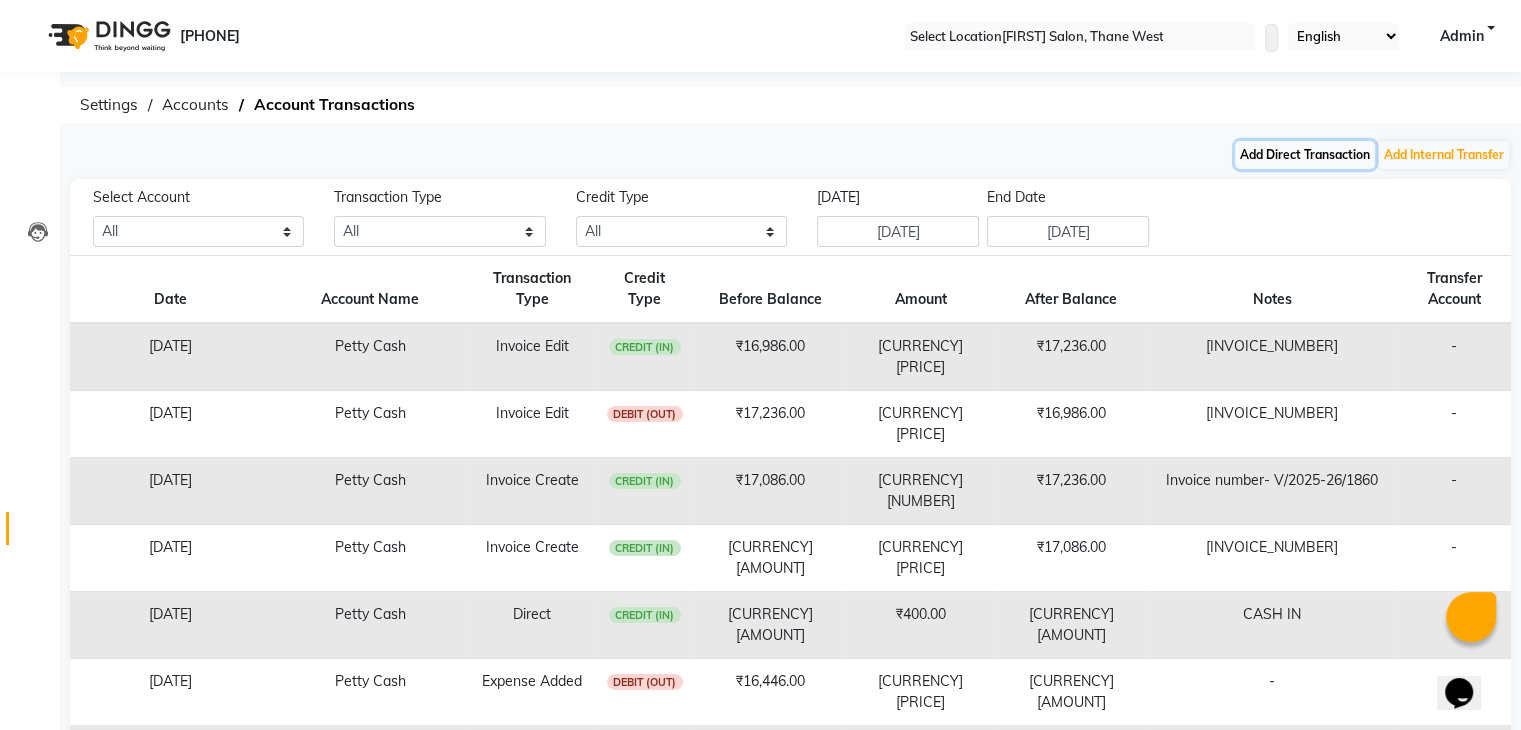 click on "Add Direct Transaction" at bounding box center (1305, 155) 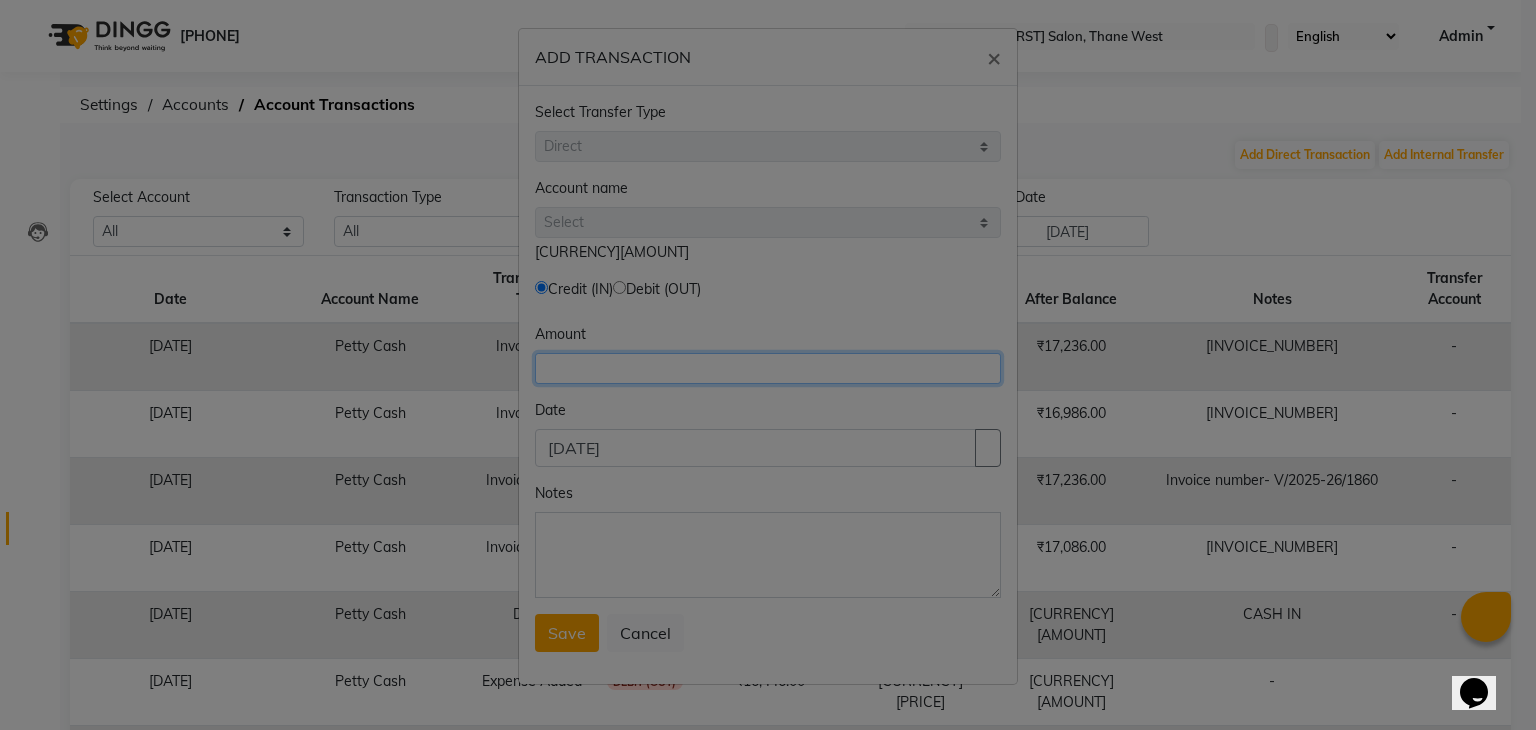 click at bounding box center [768, 368] 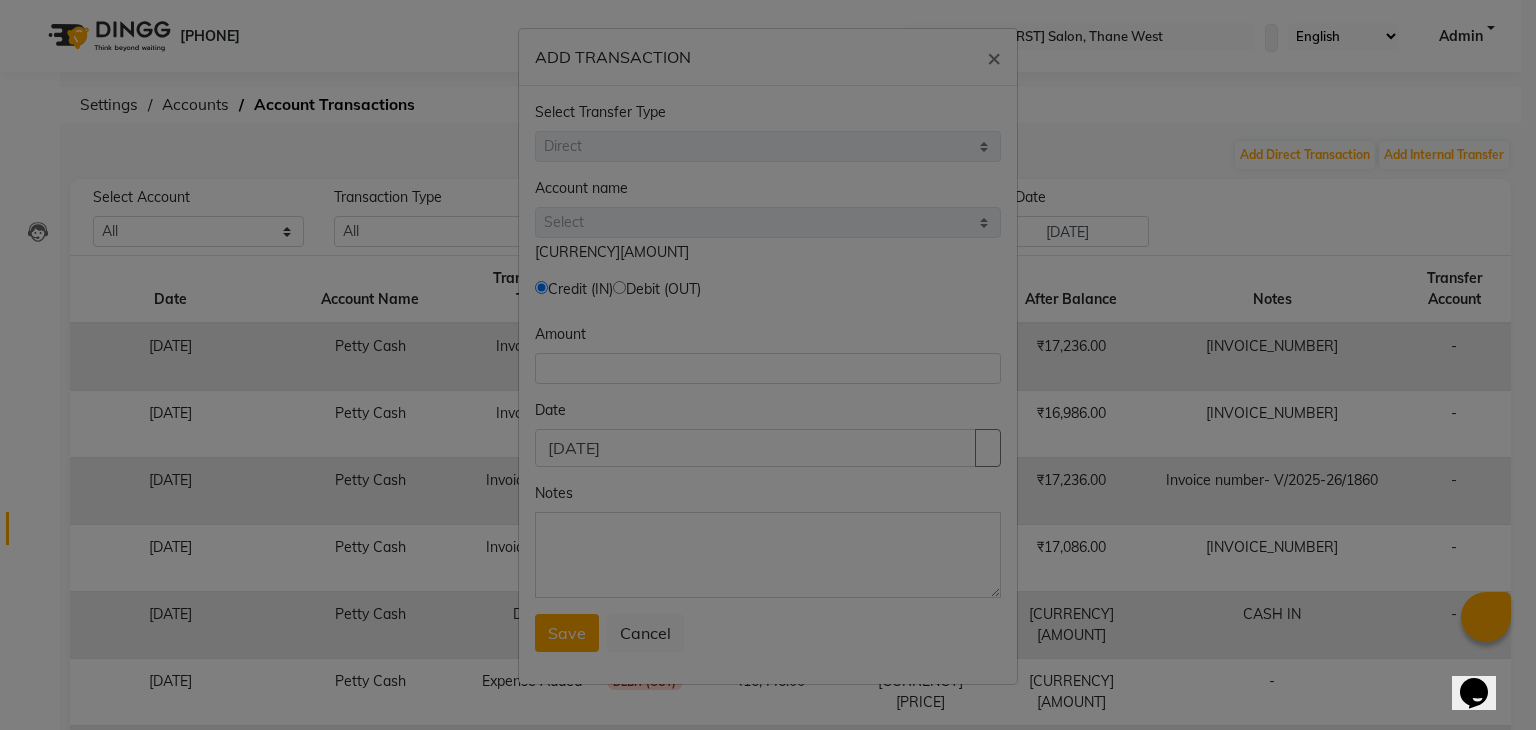 click on "Debit (OUT)" at bounding box center (663, 289) 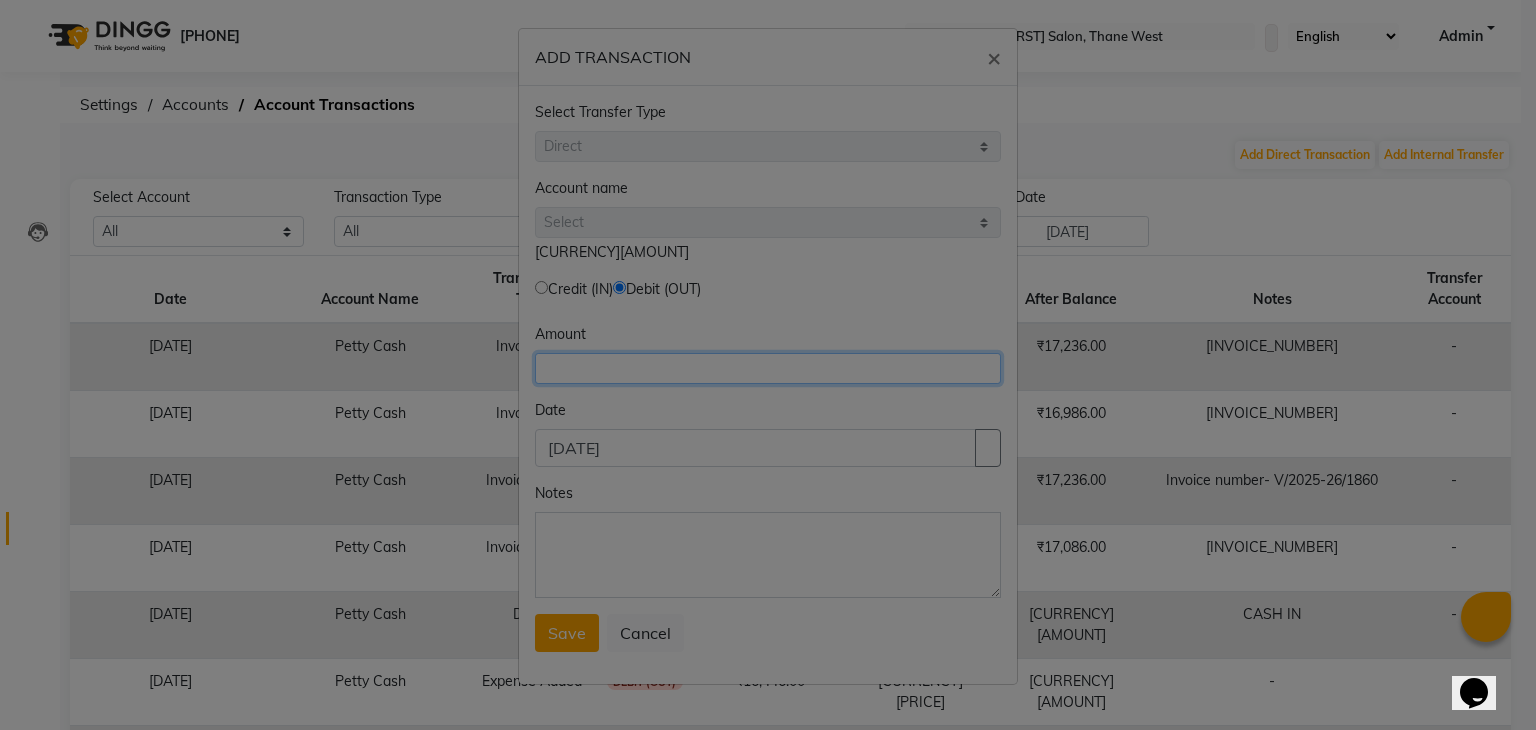 click at bounding box center [768, 368] 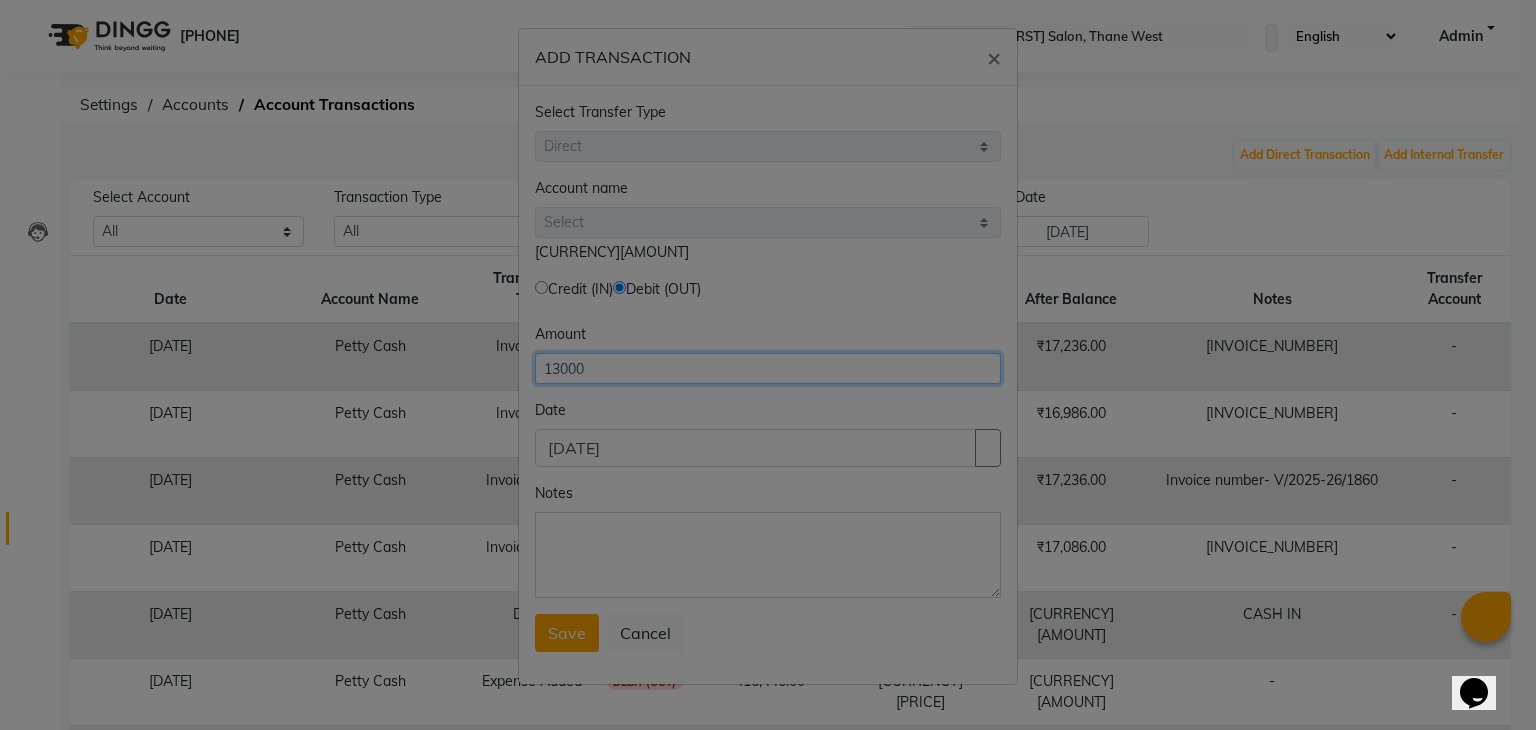 type on "13000" 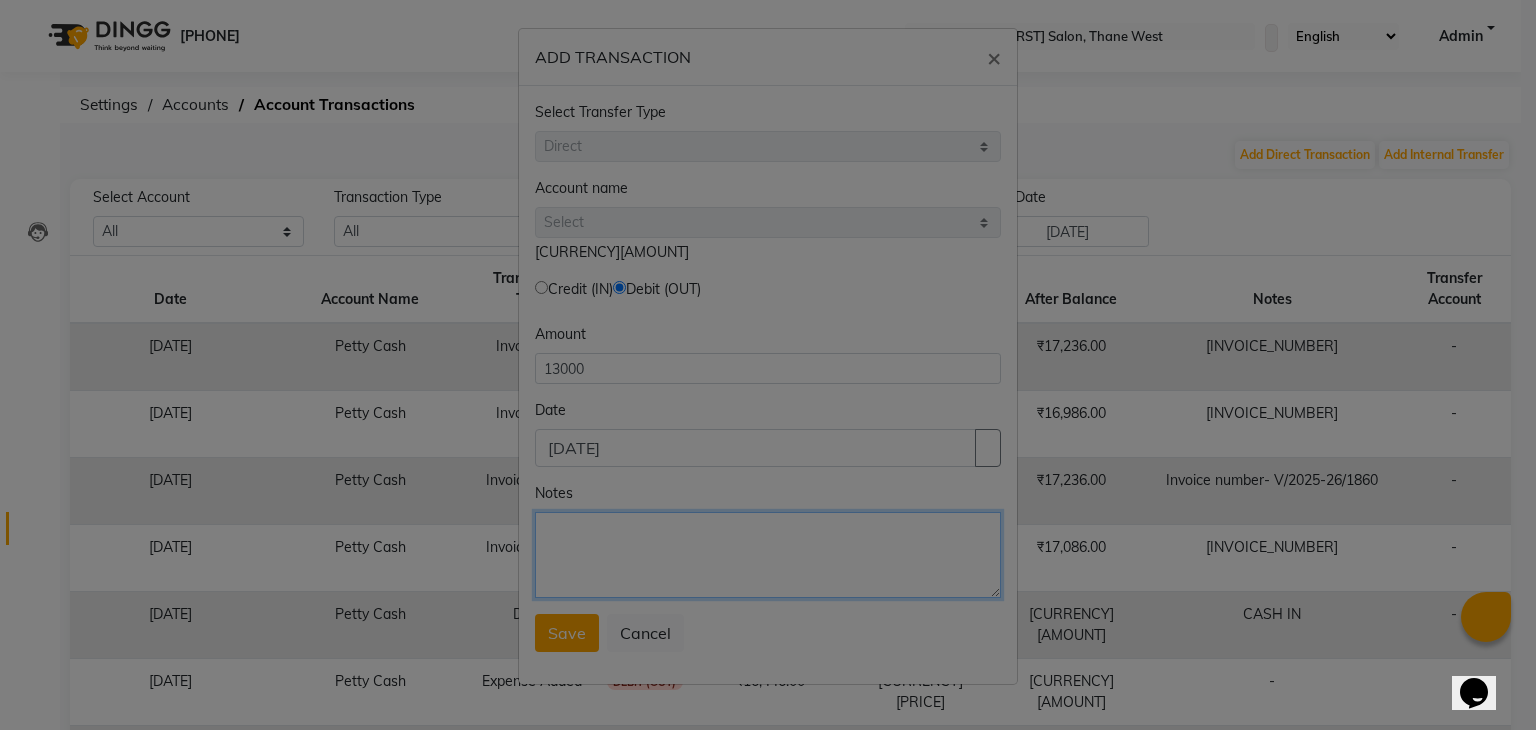 click on "Notes" at bounding box center (768, 555) 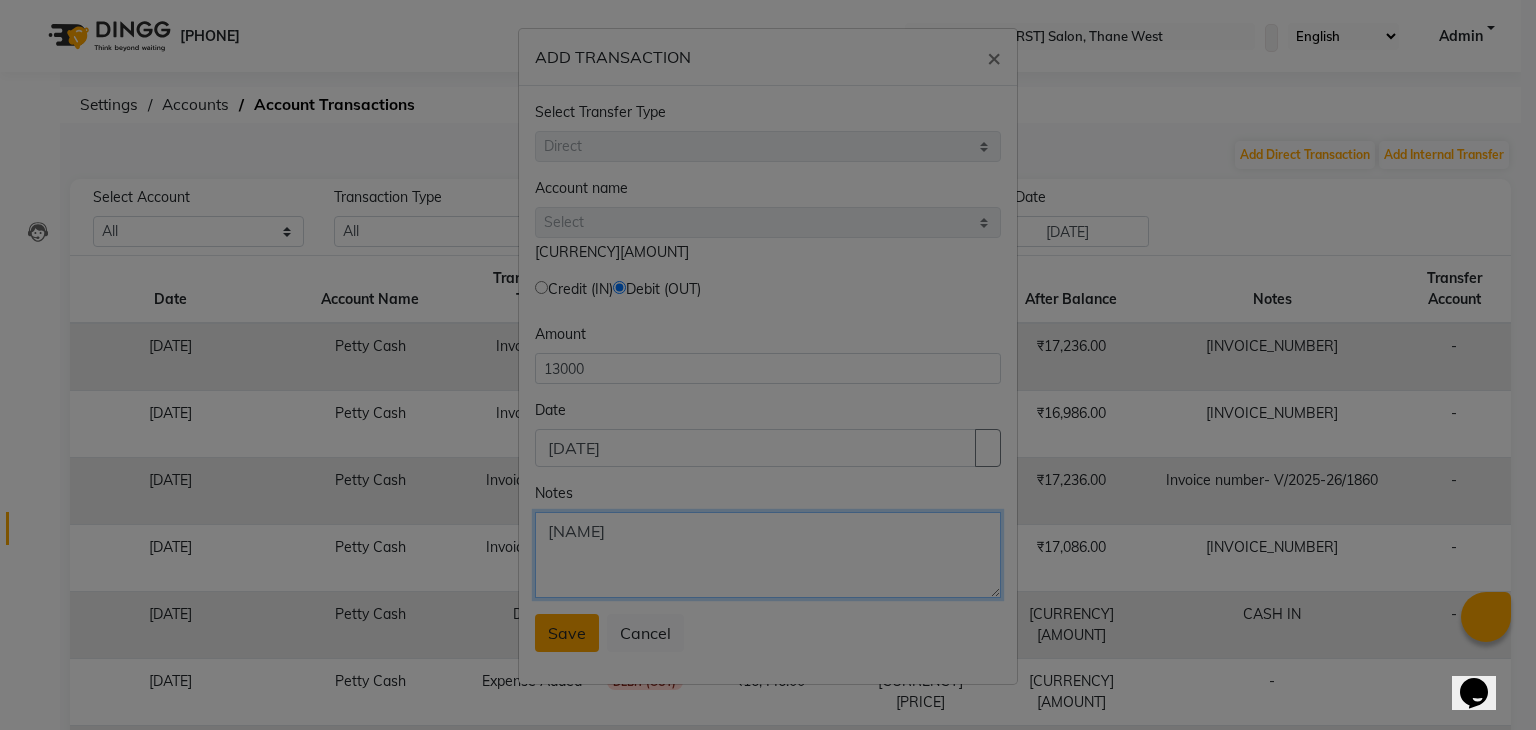 type on "[NAME]" 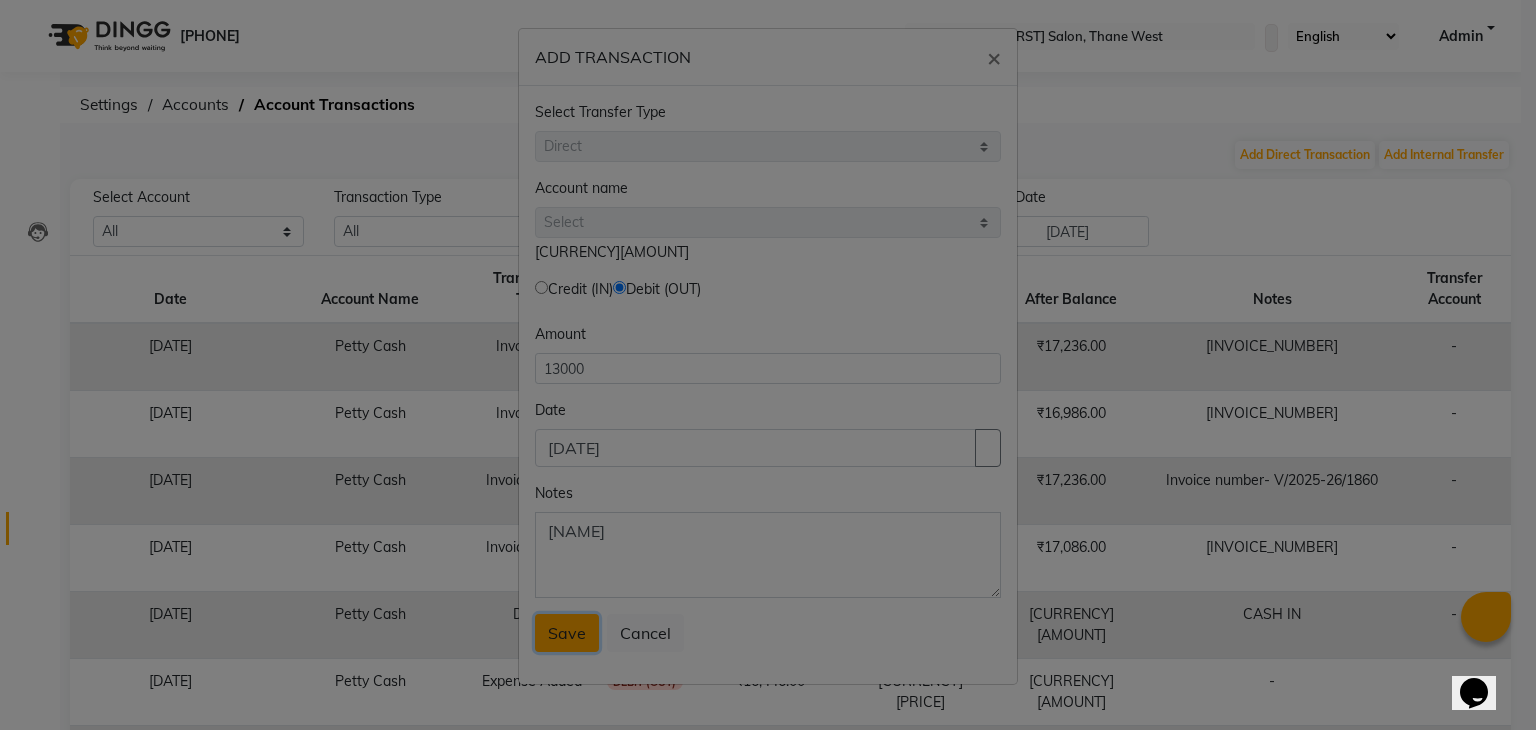 click on "Save" at bounding box center (567, 633) 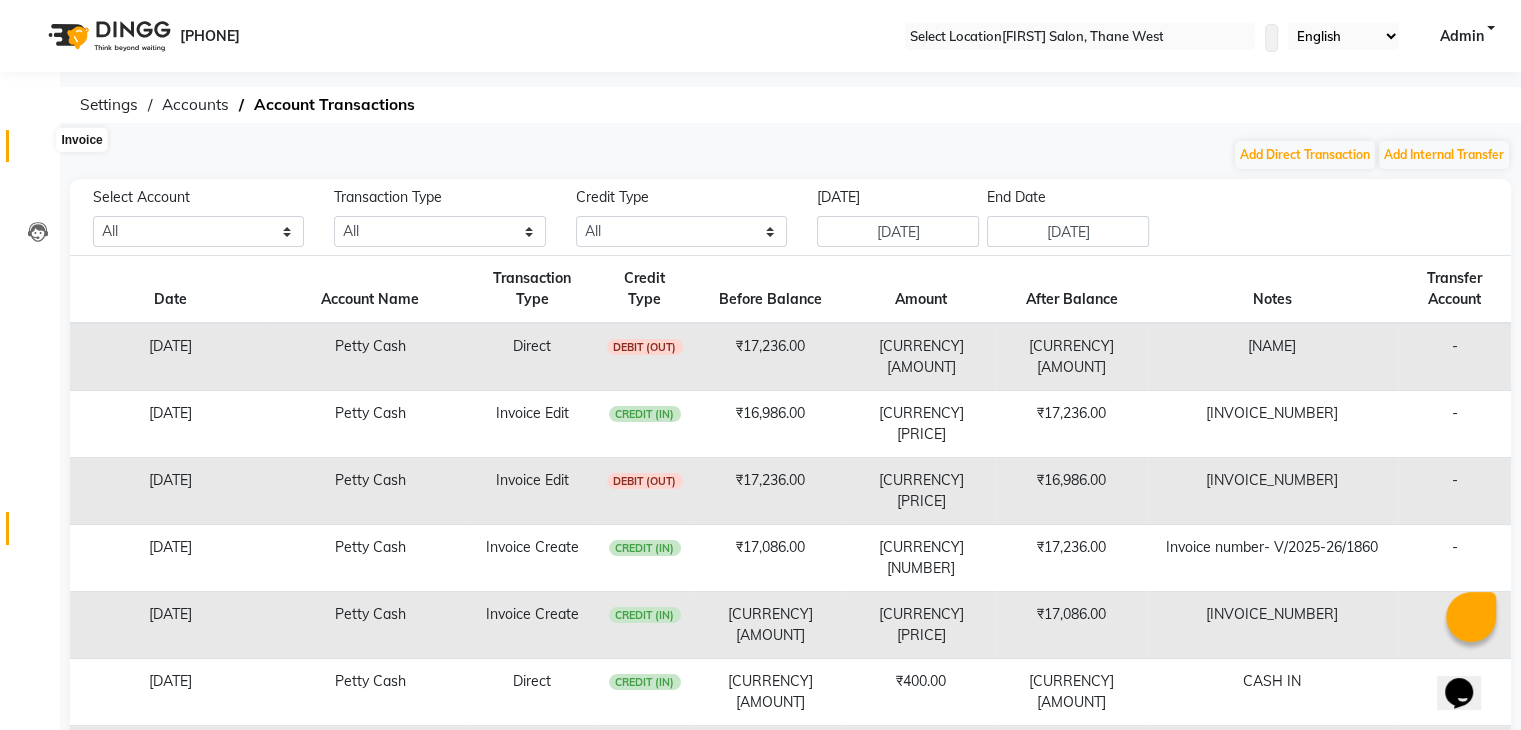 click at bounding box center [37, 151] 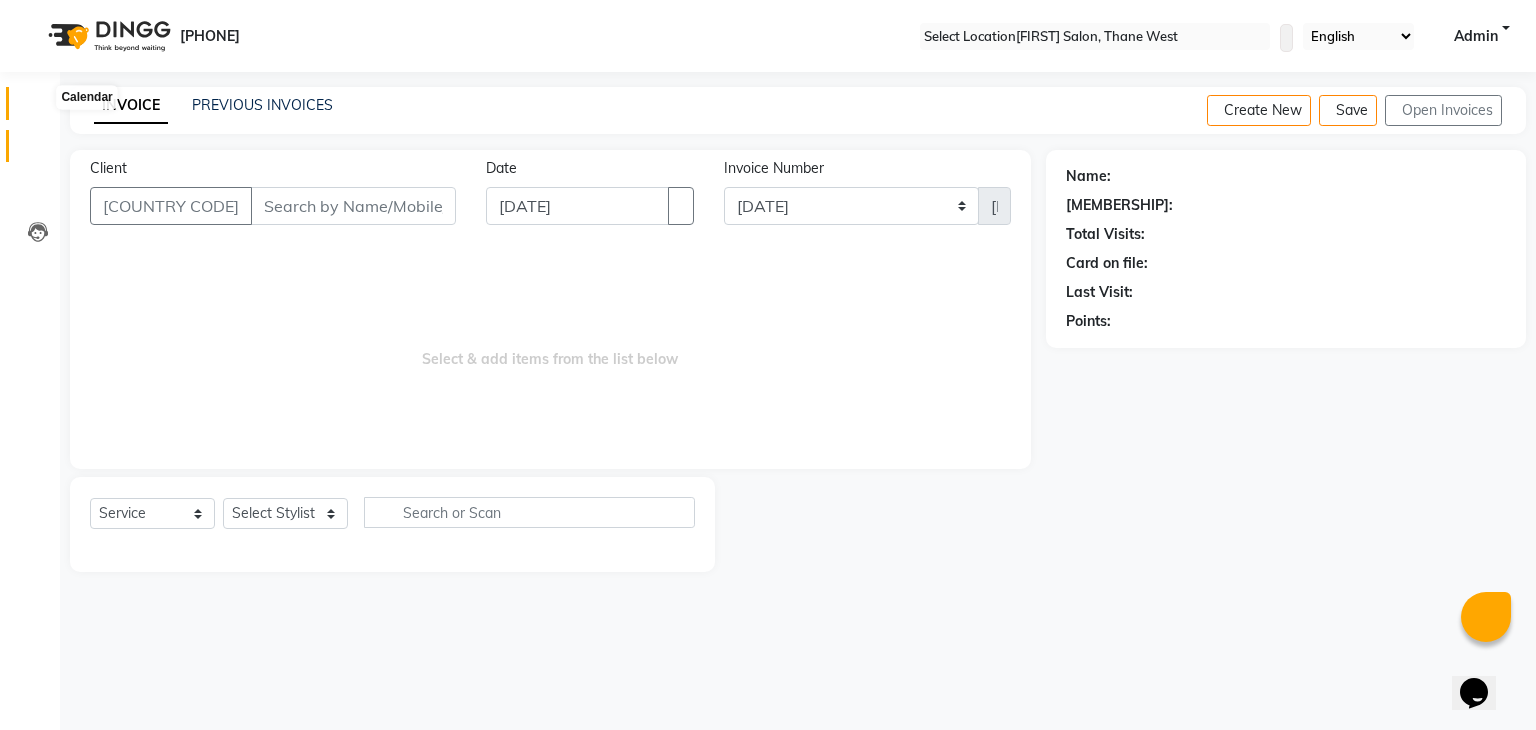 click at bounding box center [37, 108] 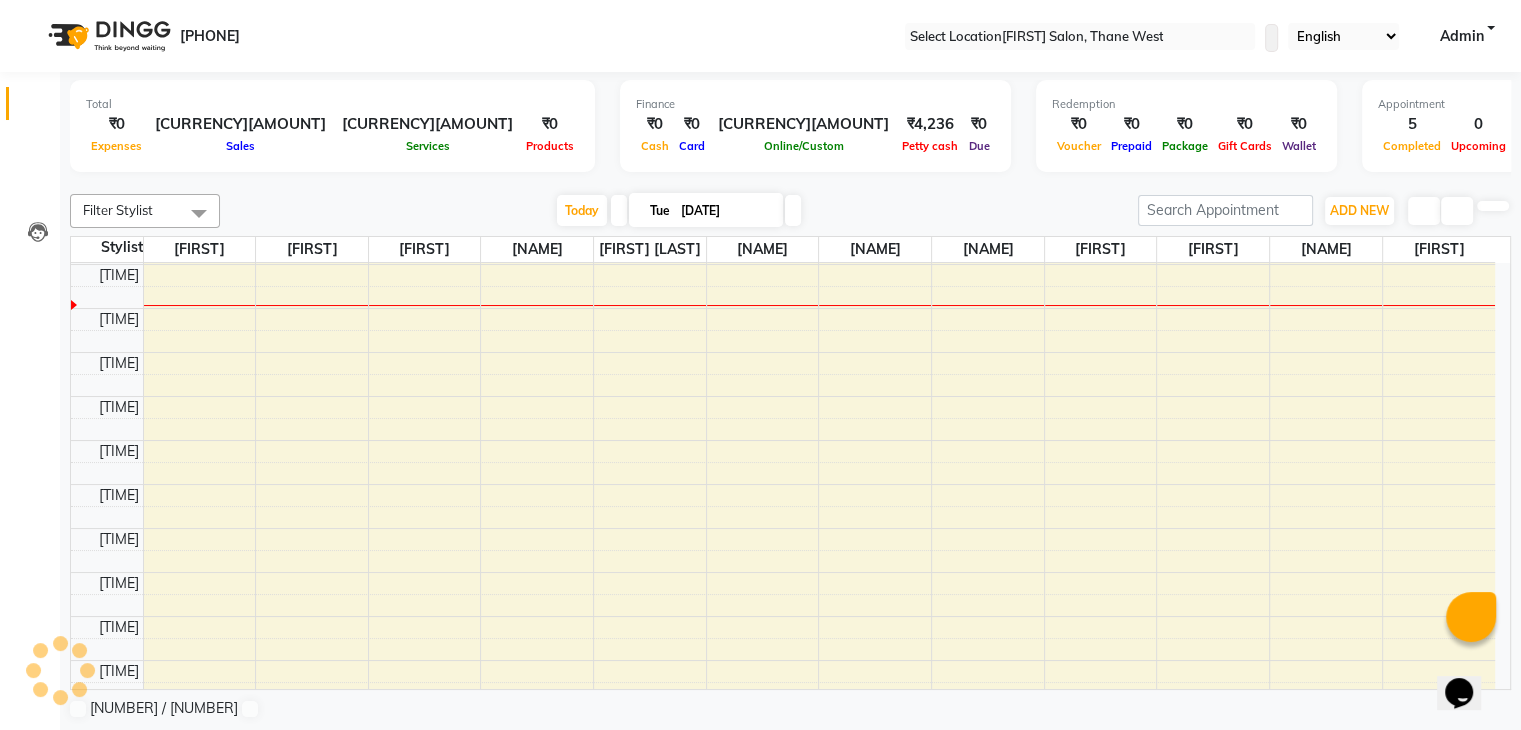 scroll, scrollTop: 0, scrollLeft: 0, axis: both 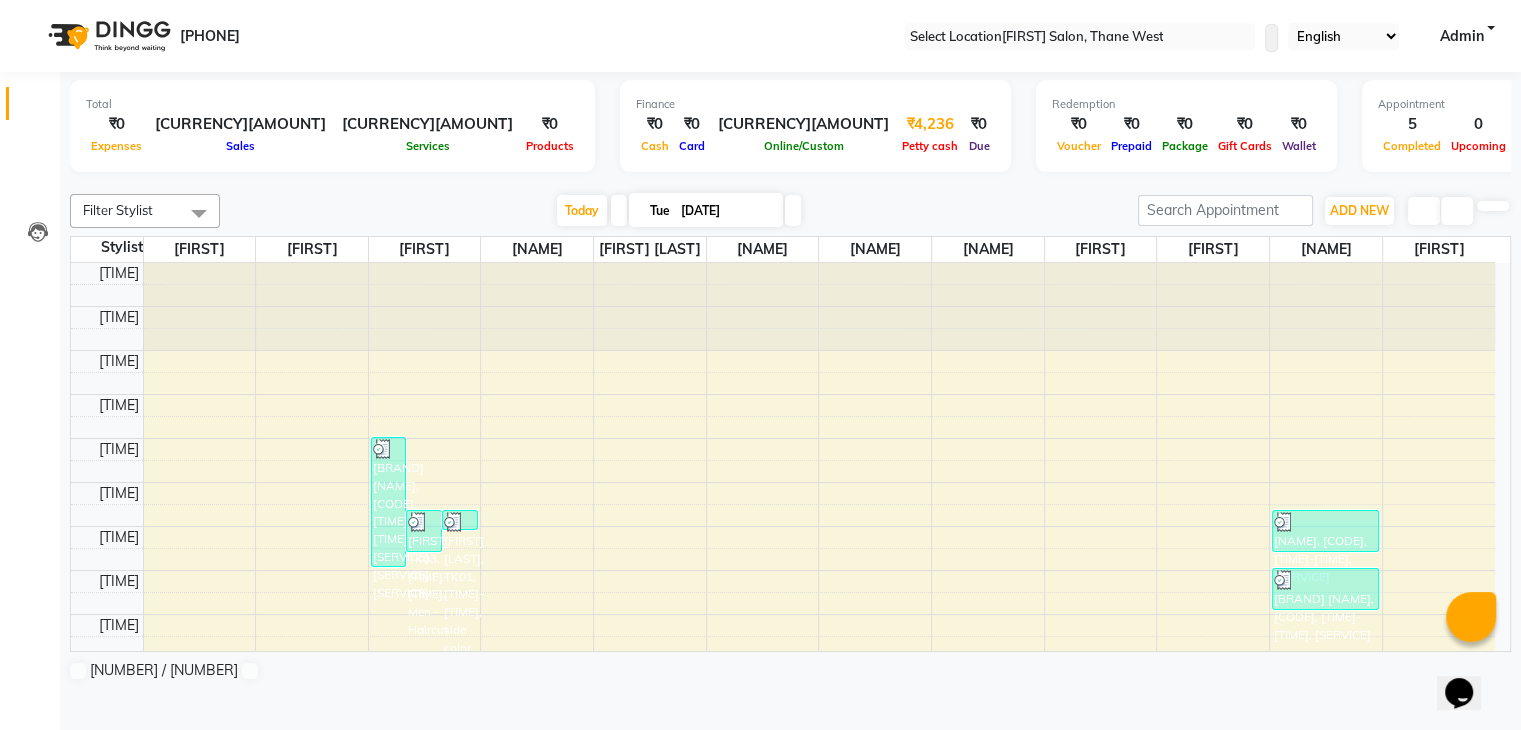 click on "₹4,236" at bounding box center (930, 124) 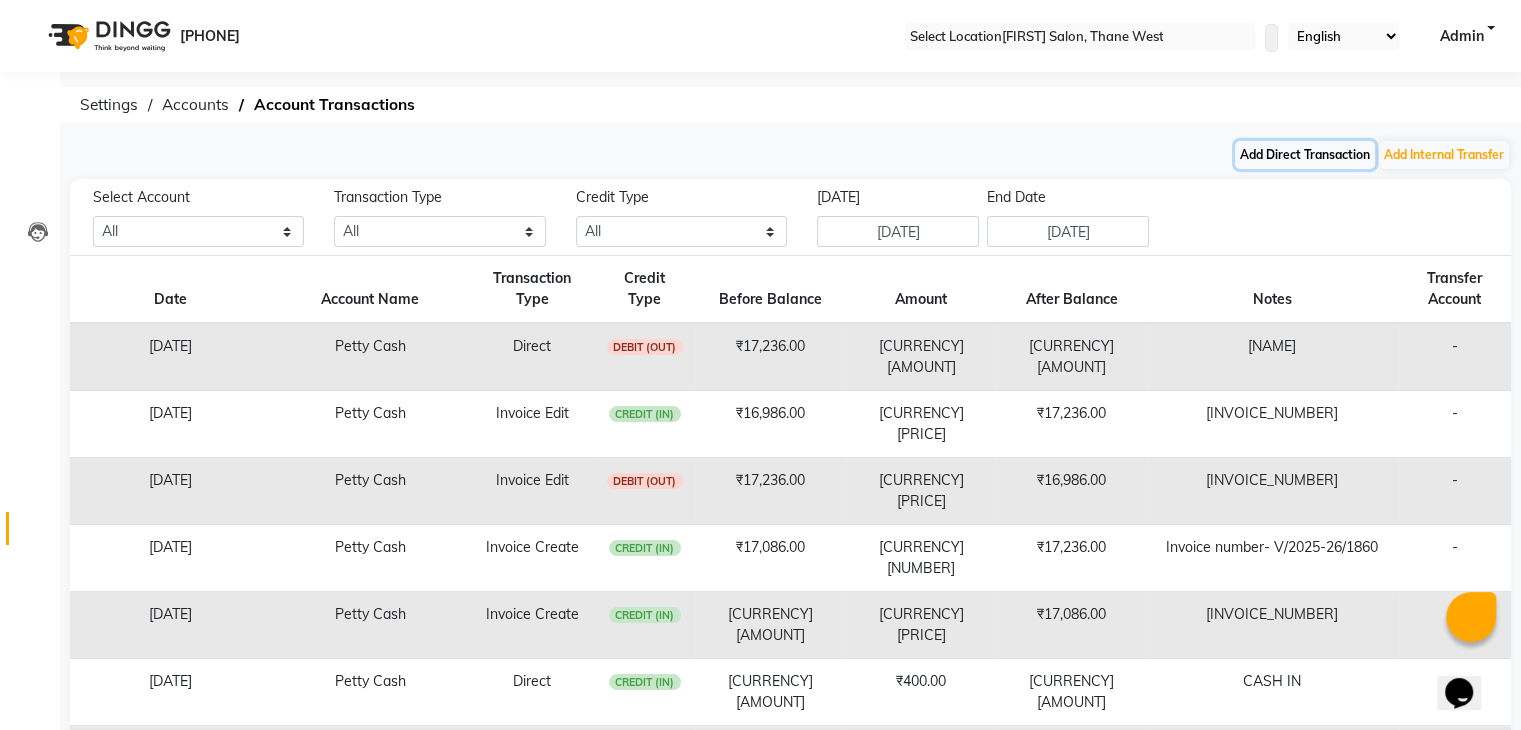 click on "Add Direct Transaction" at bounding box center [1305, 155] 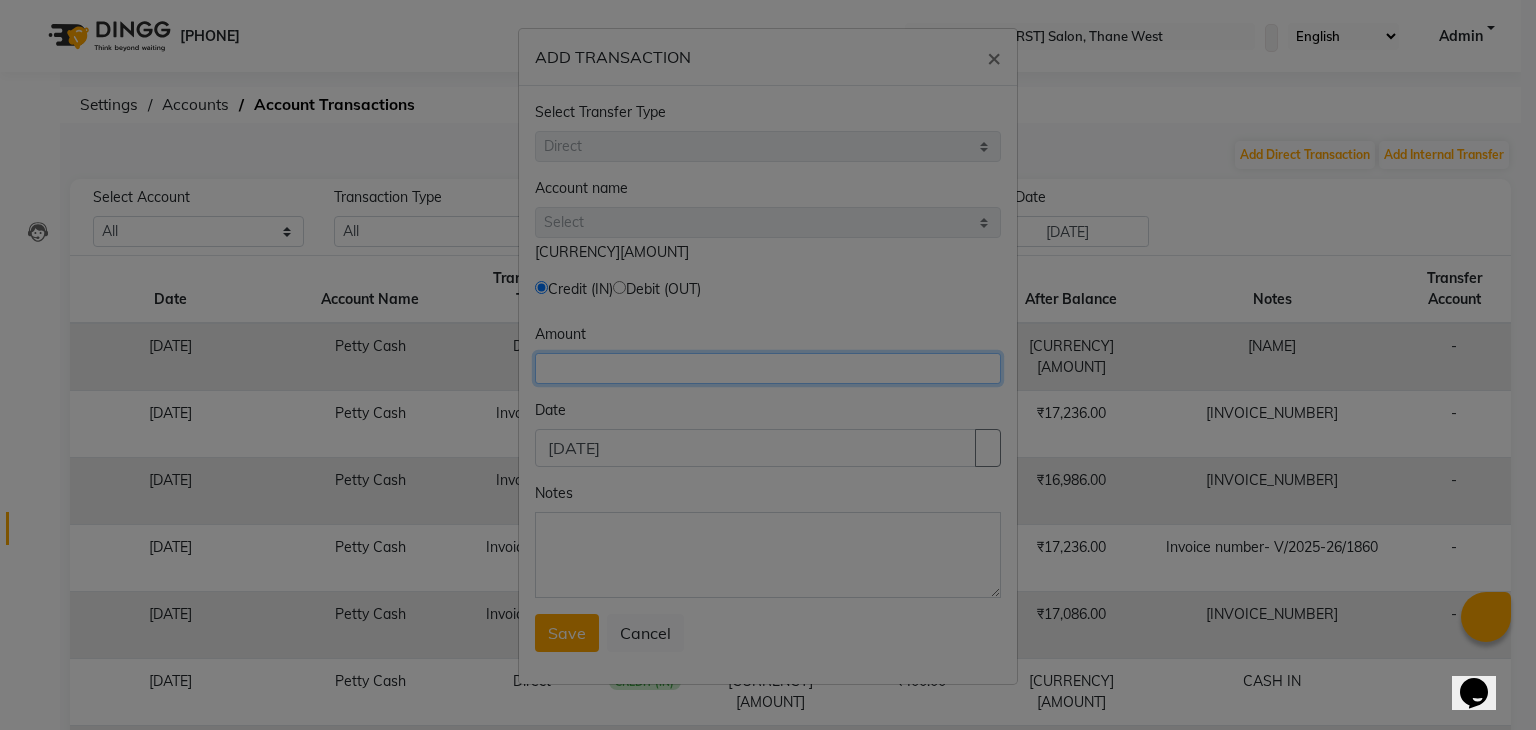 click at bounding box center [768, 368] 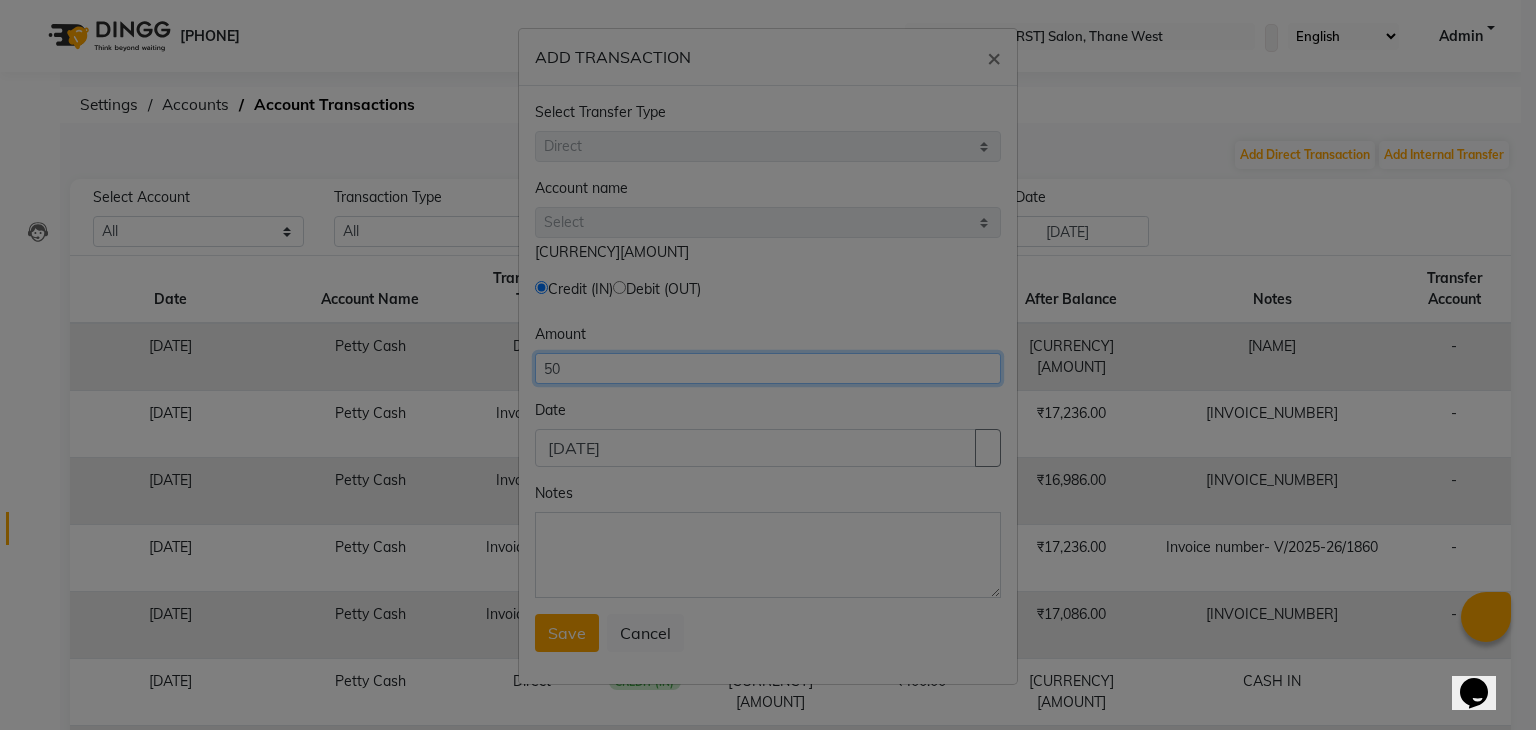 type on "50" 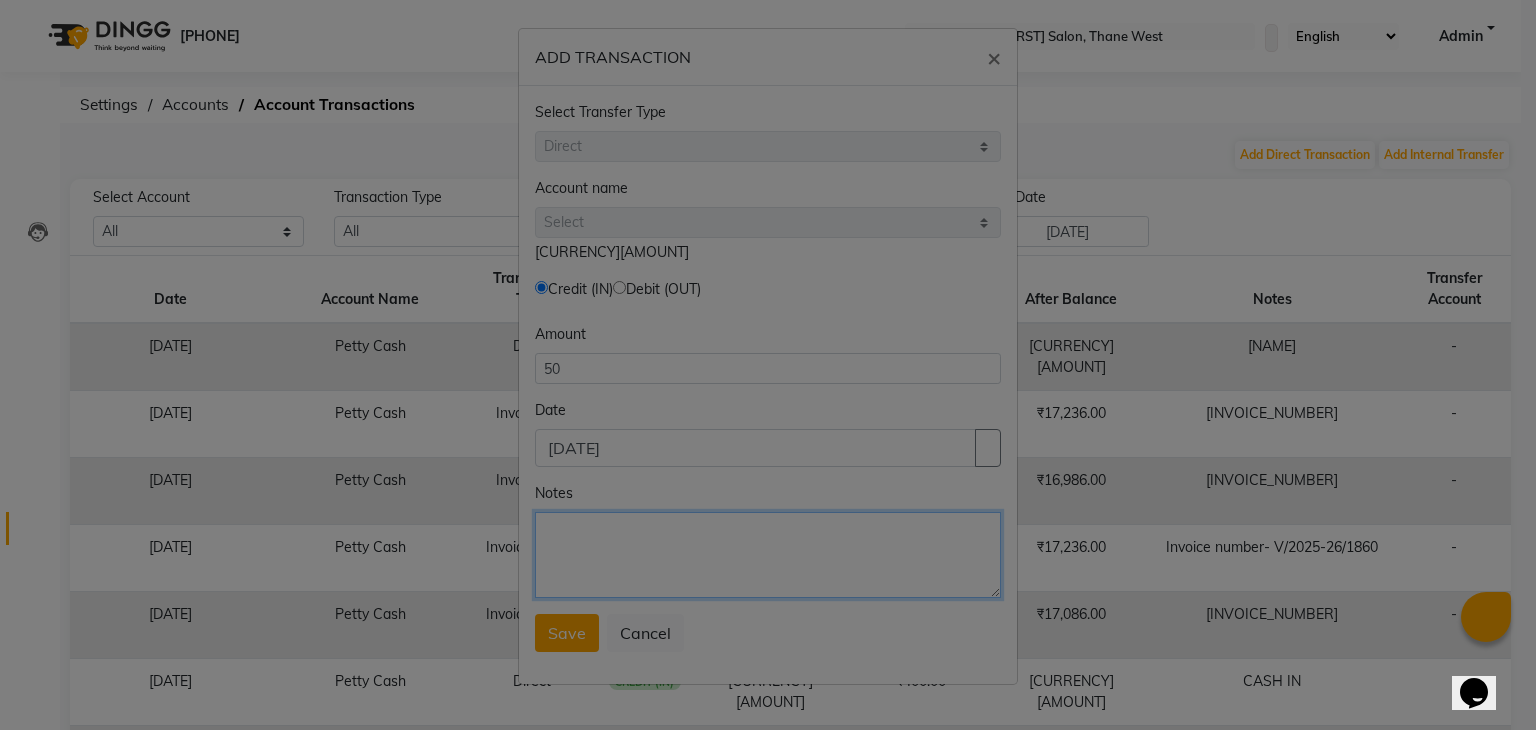 click on "Notes" at bounding box center (768, 555) 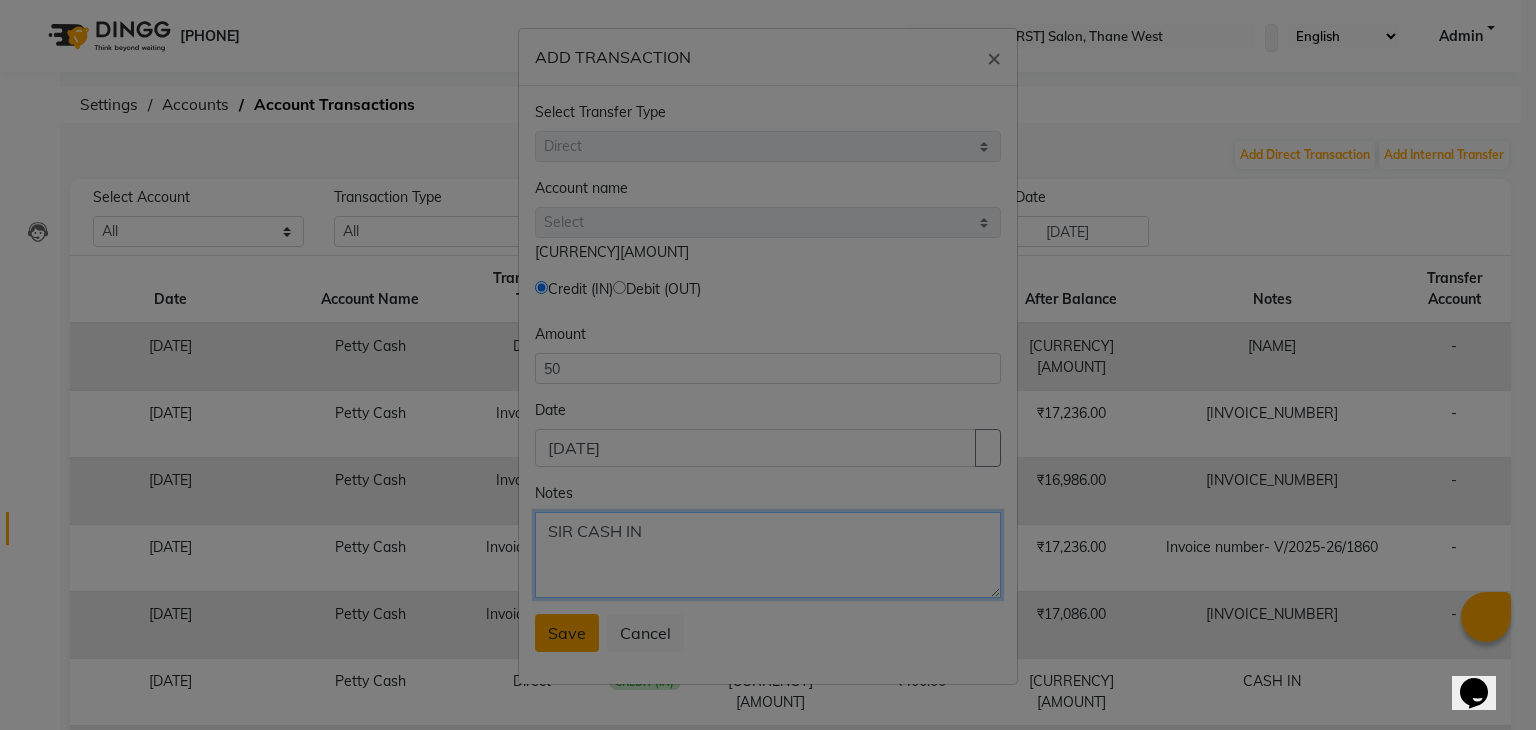 type on "SIR CASH IN" 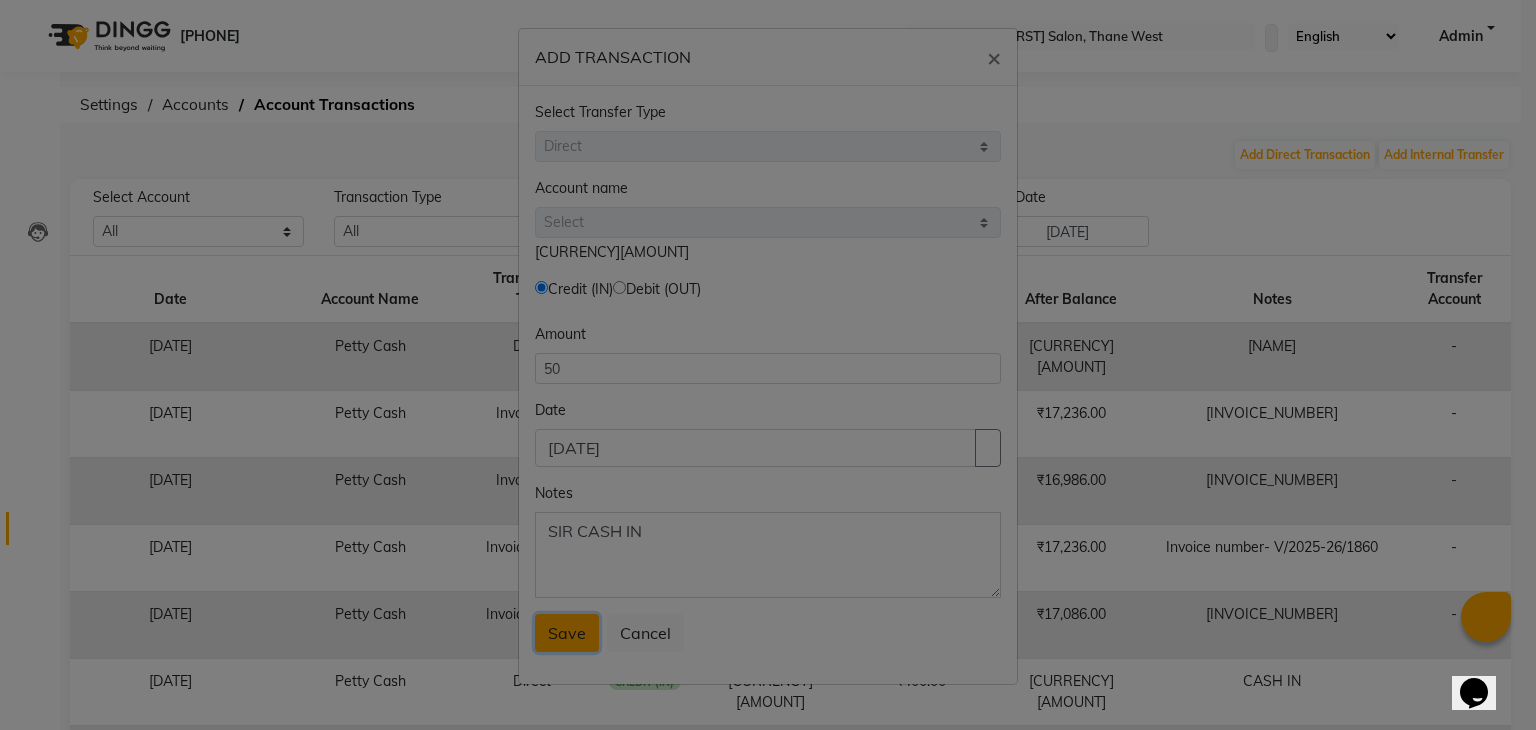click on "Save" at bounding box center (567, 633) 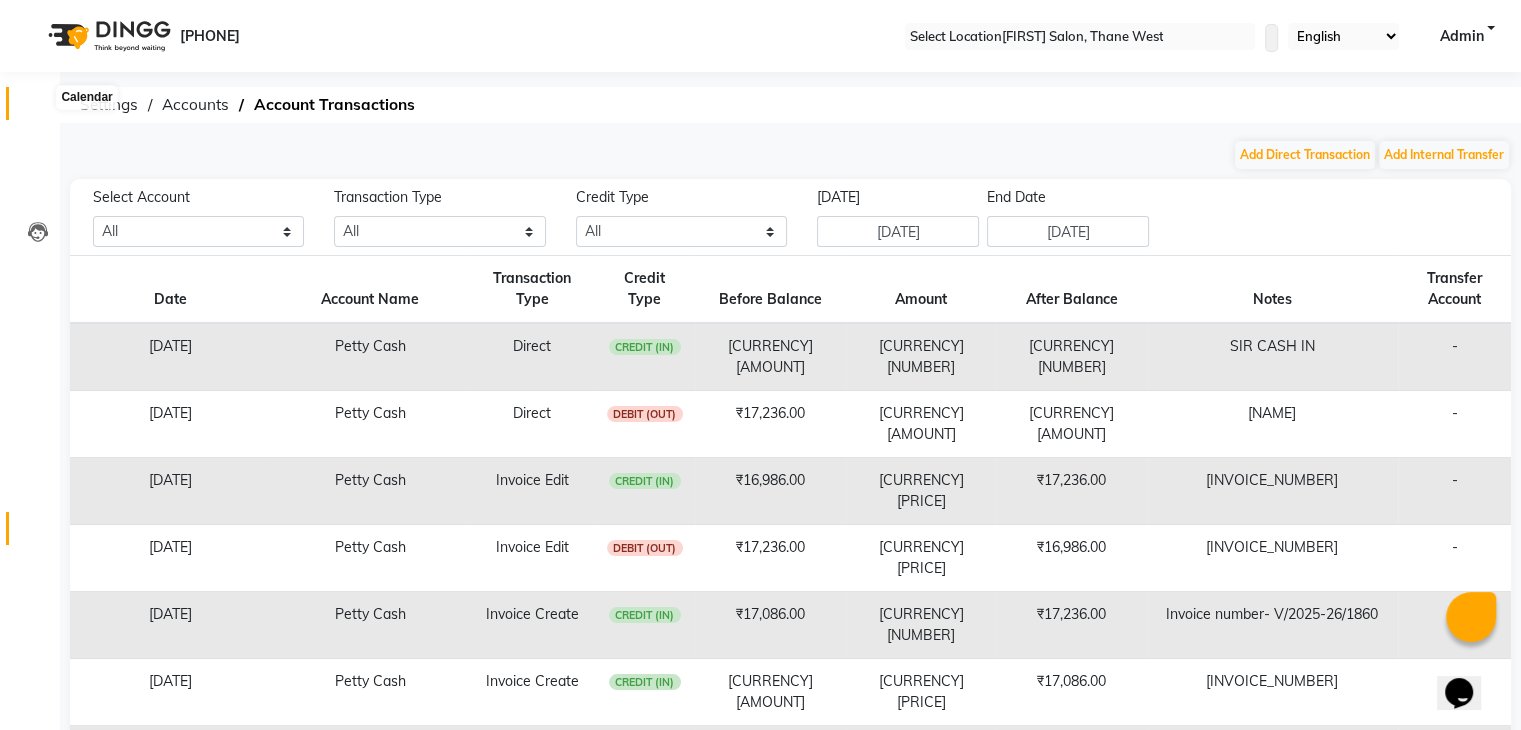 click at bounding box center [38, 108] 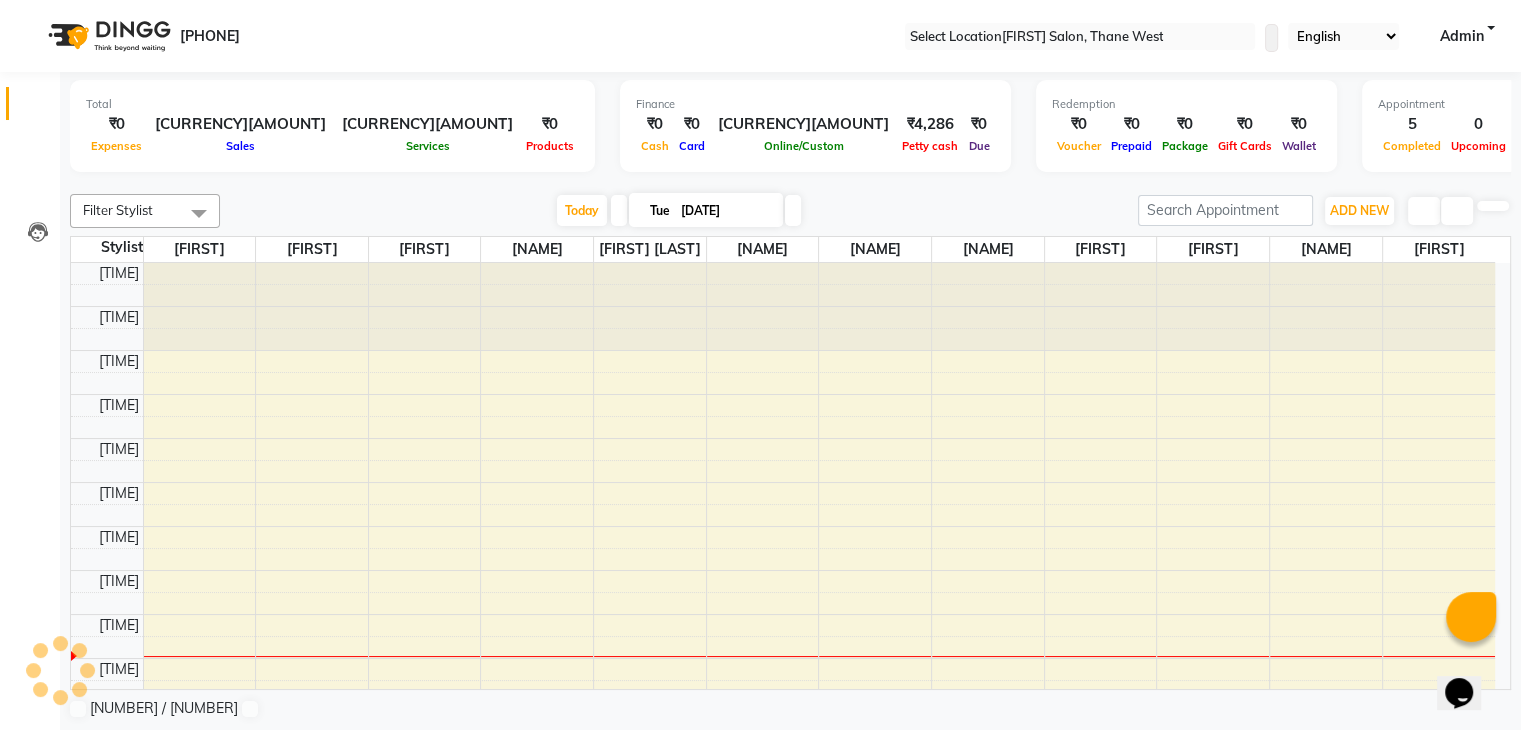 scroll, scrollTop: 0, scrollLeft: 0, axis: both 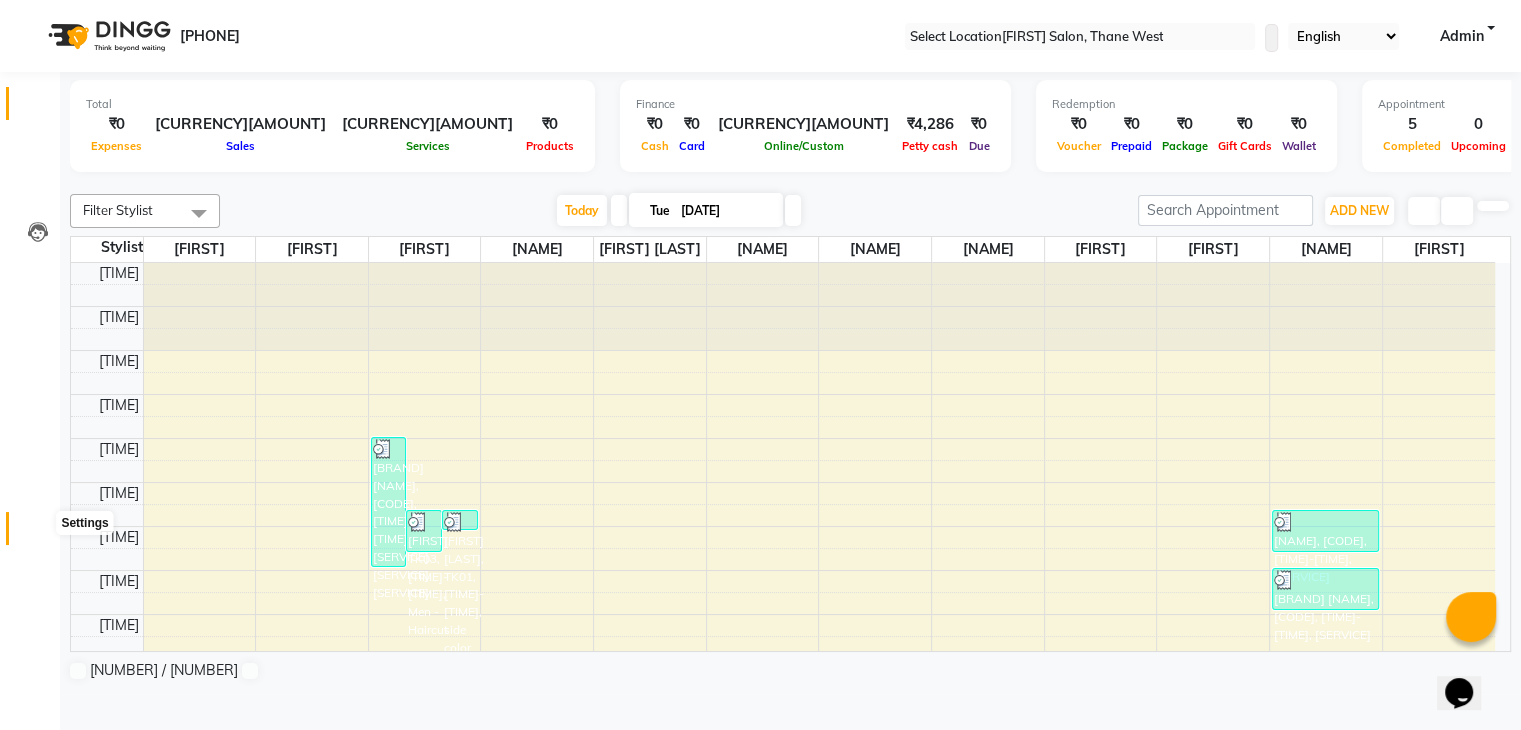 click at bounding box center [37, 533] 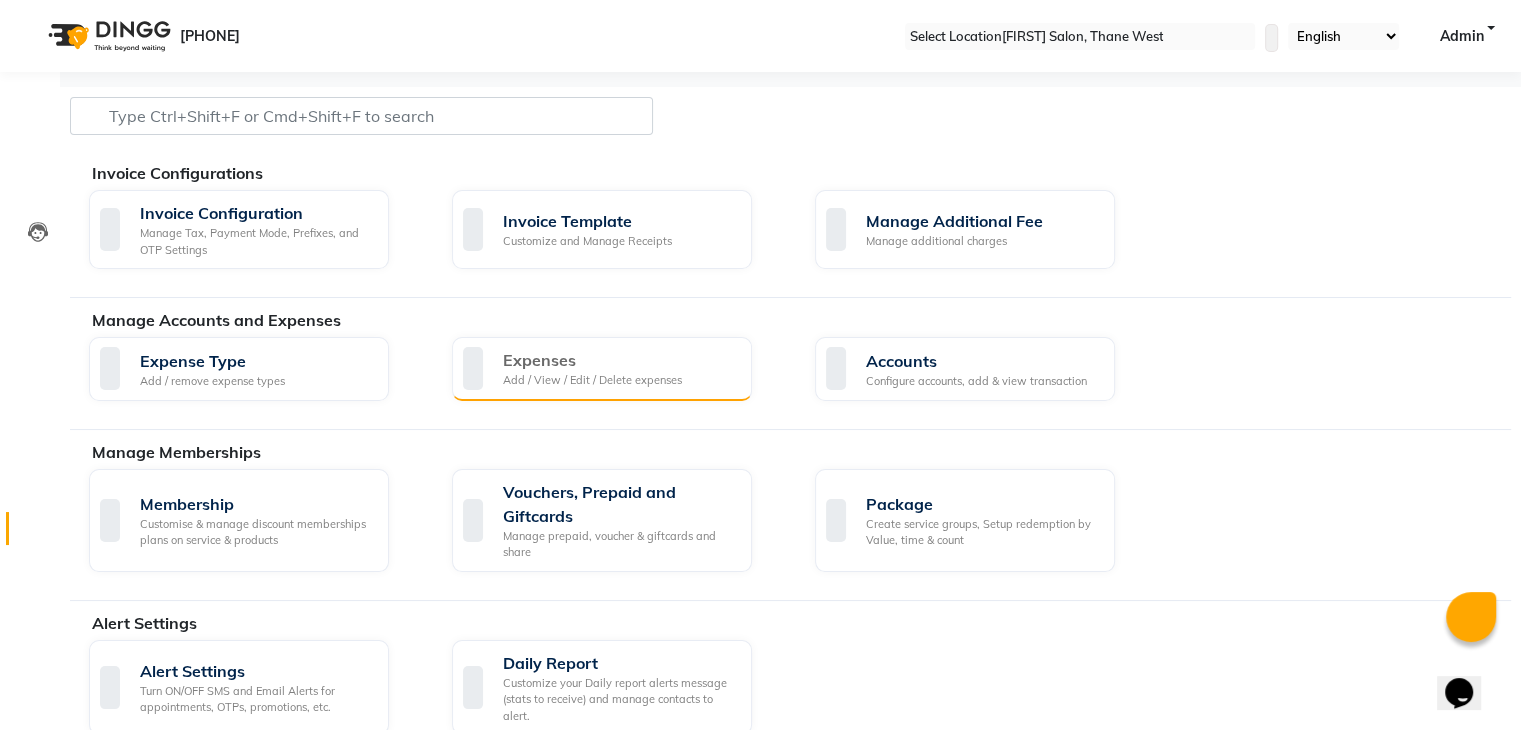 click on "Expenses" at bounding box center [592, 360] 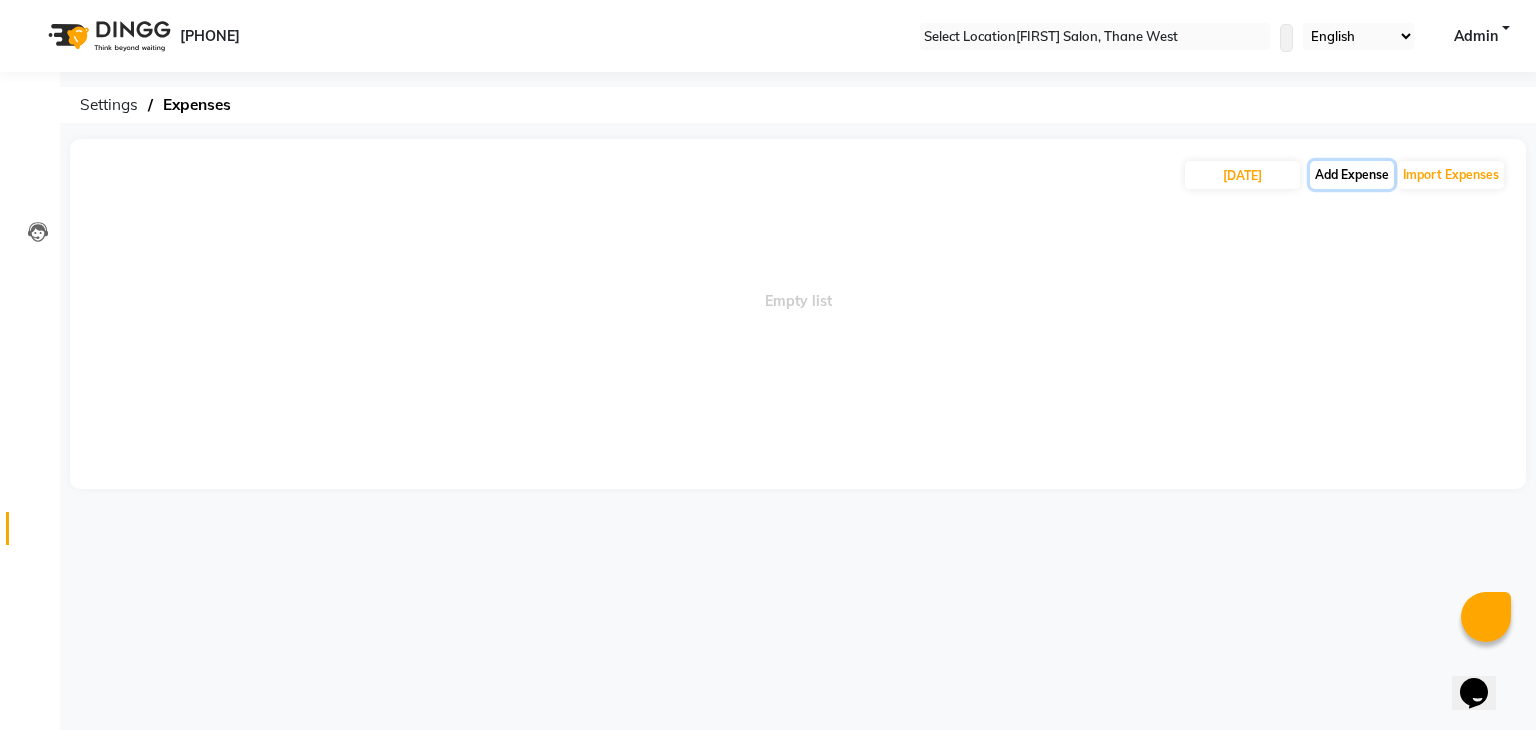 click on "Add Expense" at bounding box center [1352, 175] 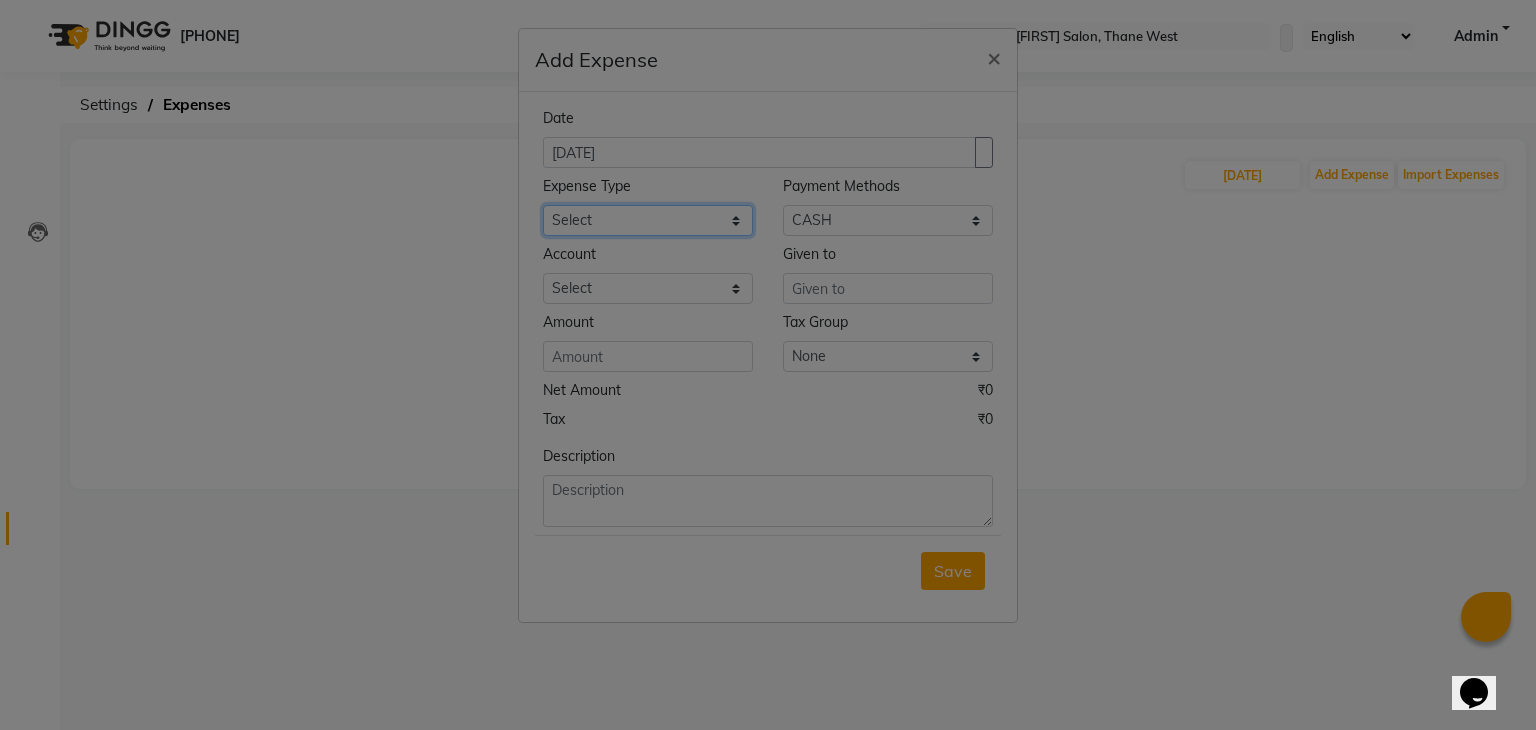 click on "Select Advance Salary Bank charges Car maintenance  Cash transfer to bank Cash transfer to hub Client Snacks Clinical charges Equipment Fuel Govt fee Incentive Insurance International purchase Loan Repayment Maintenance Marketing Miscellaneous MRA Other Pantry Product Rent Salary Staff Snacks Tax Tea & Refreshment Utilities" at bounding box center (648, 220) 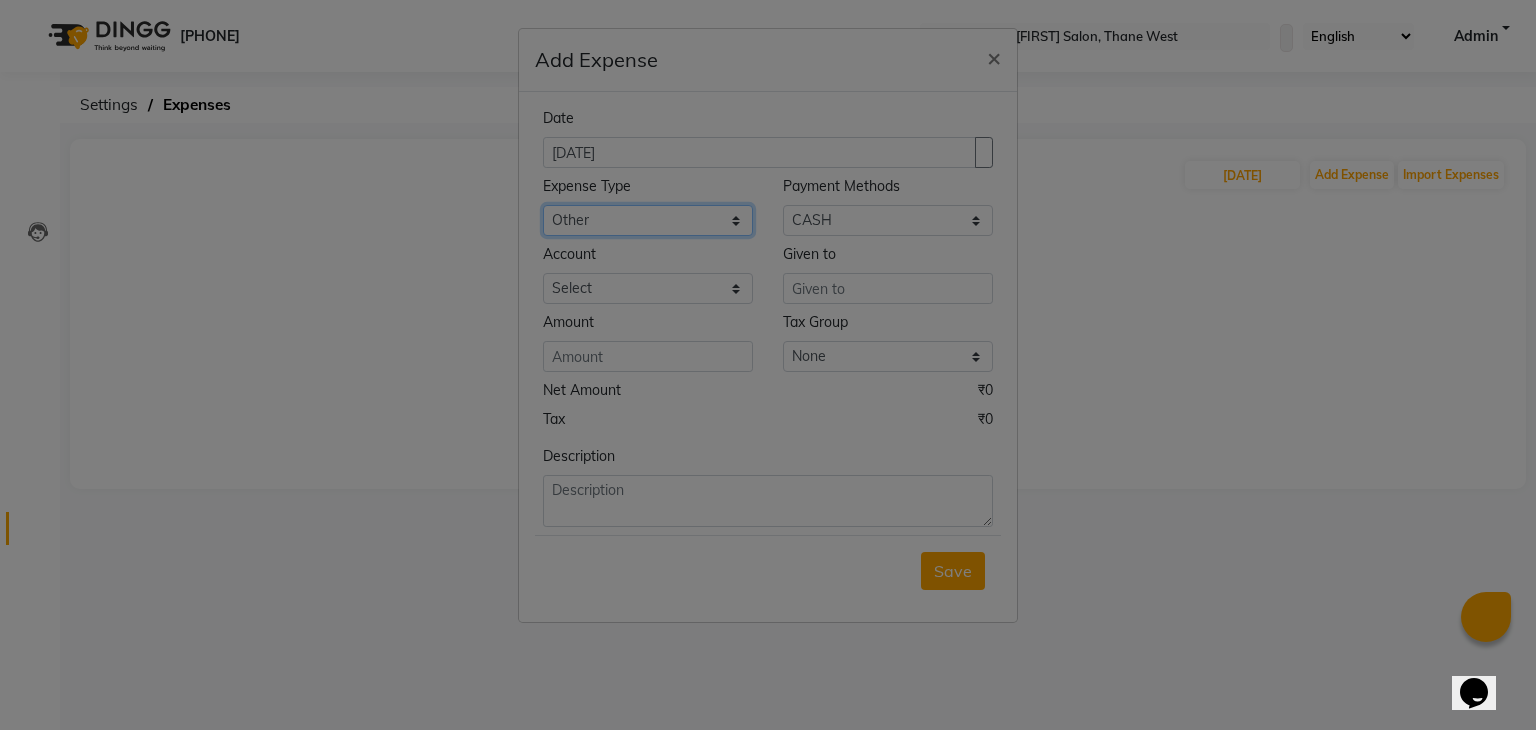 click on "Select Advance Salary Bank charges Car maintenance  Cash transfer to bank Cash transfer to hub Client Snacks Clinical charges Equipment Fuel Govt fee Incentive Insurance International purchase Loan Repayment Maintenance Marketing Miscellaneous MRA Other Pantry Product Rent Salary Staff Snacks Tax Tea & Refreshment Utilities" at bounding box center (648, 220) 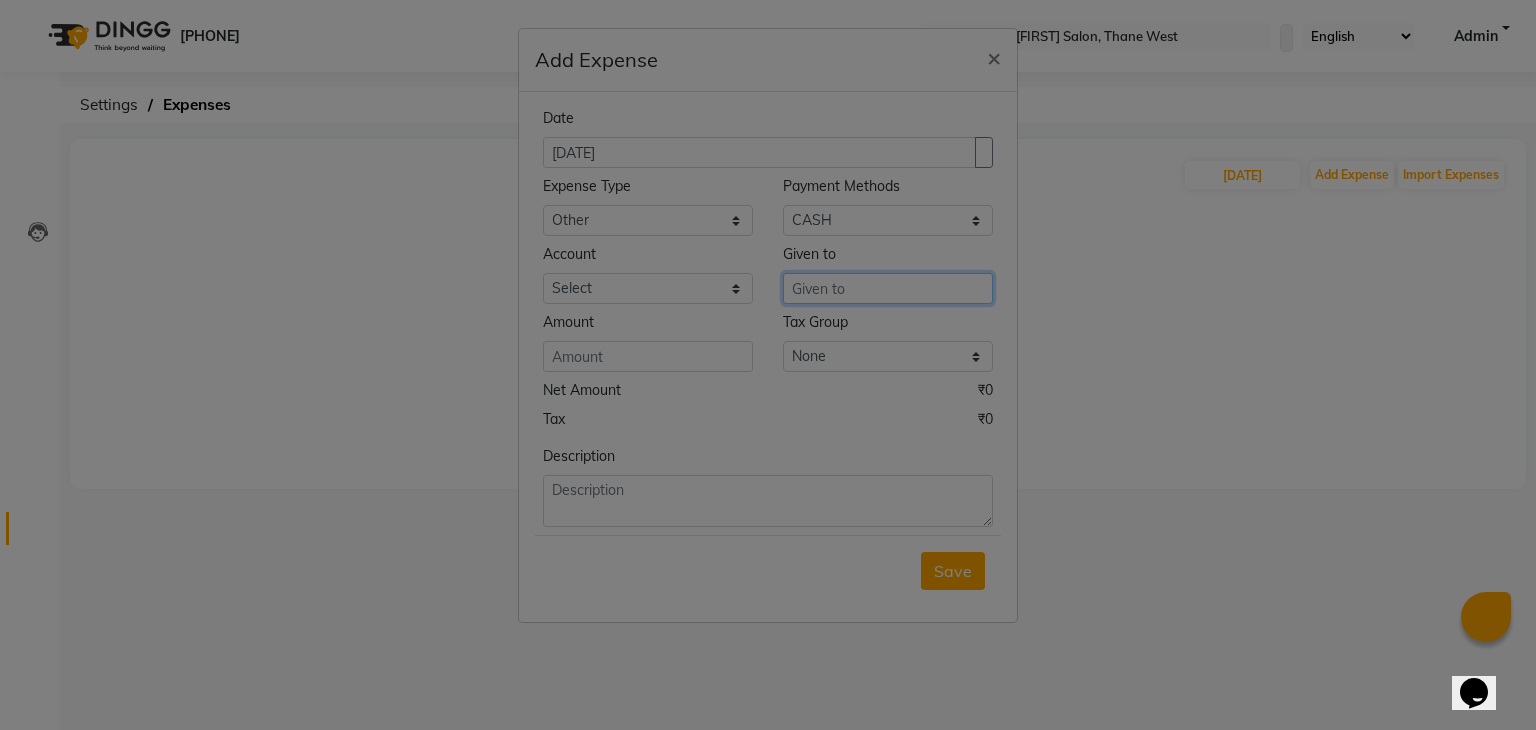 click at bounding box center (888, 288) 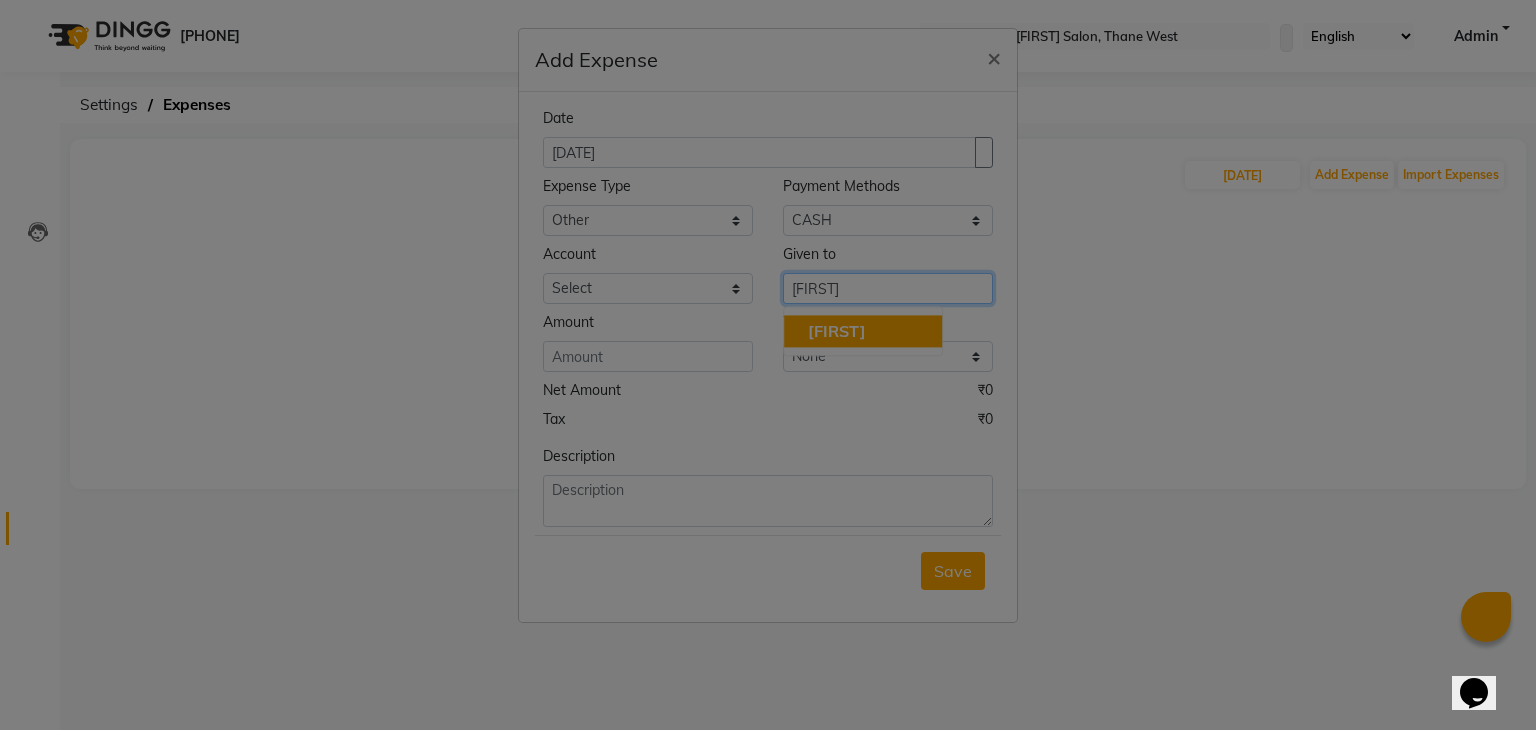 type on "[FIRST]" 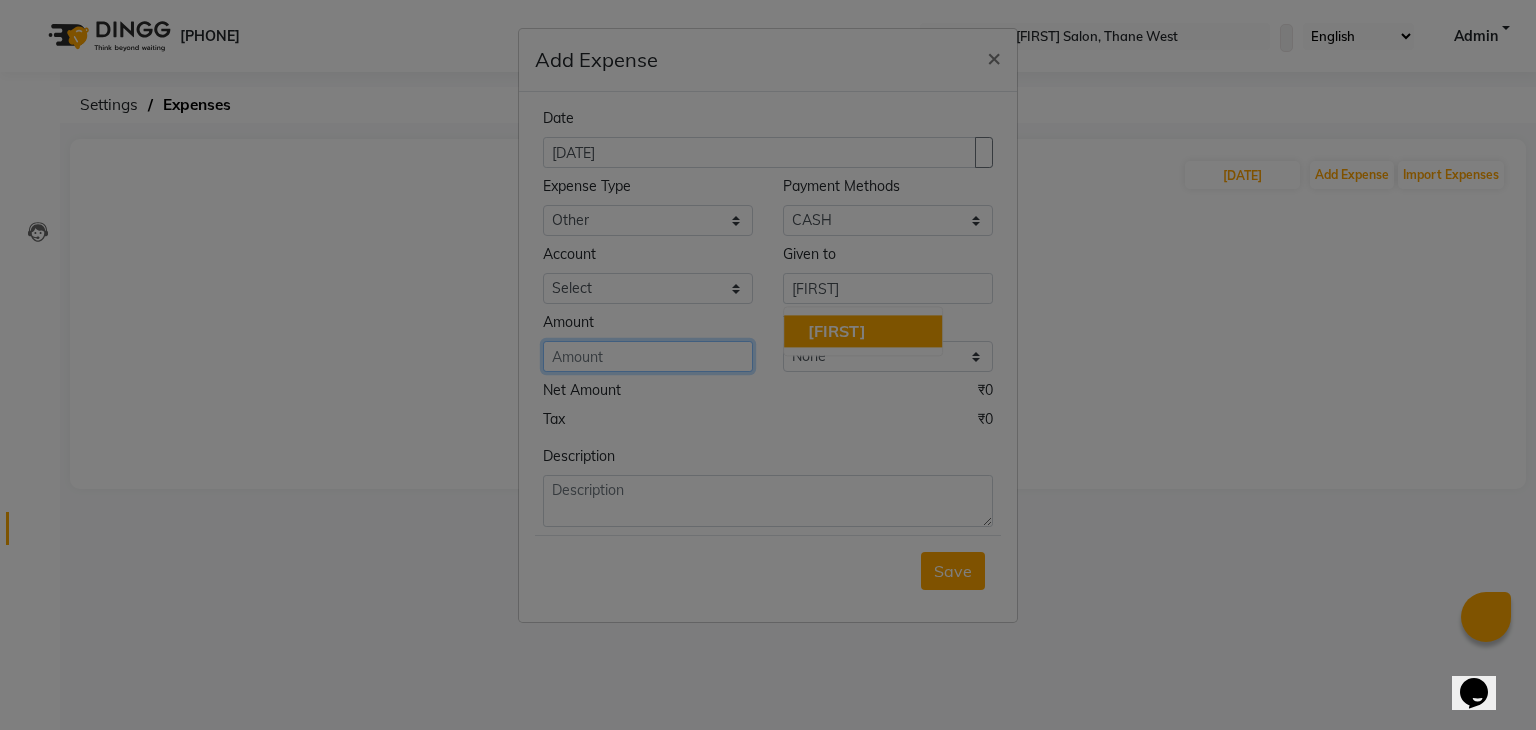 click at bounding box center (648, 356) 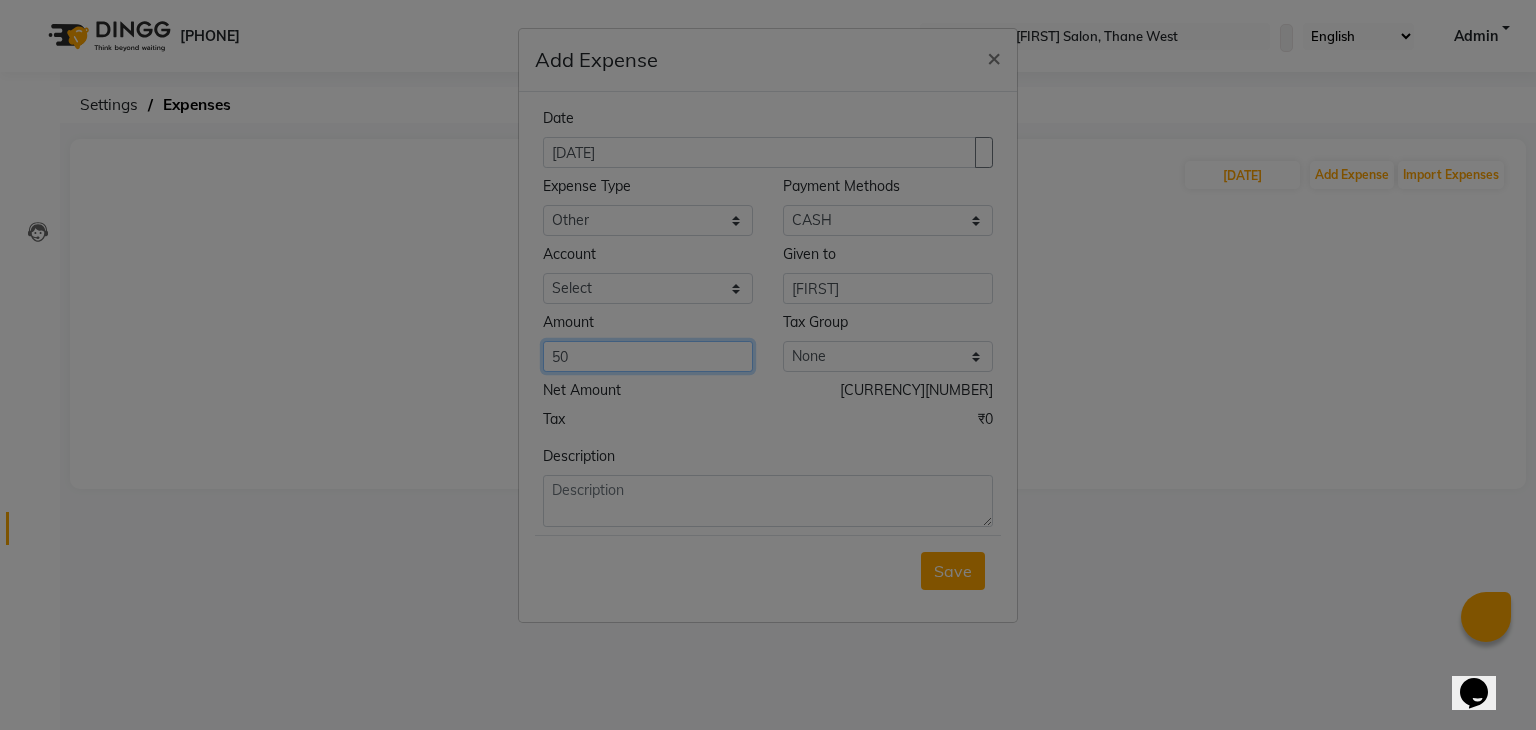type on "50" 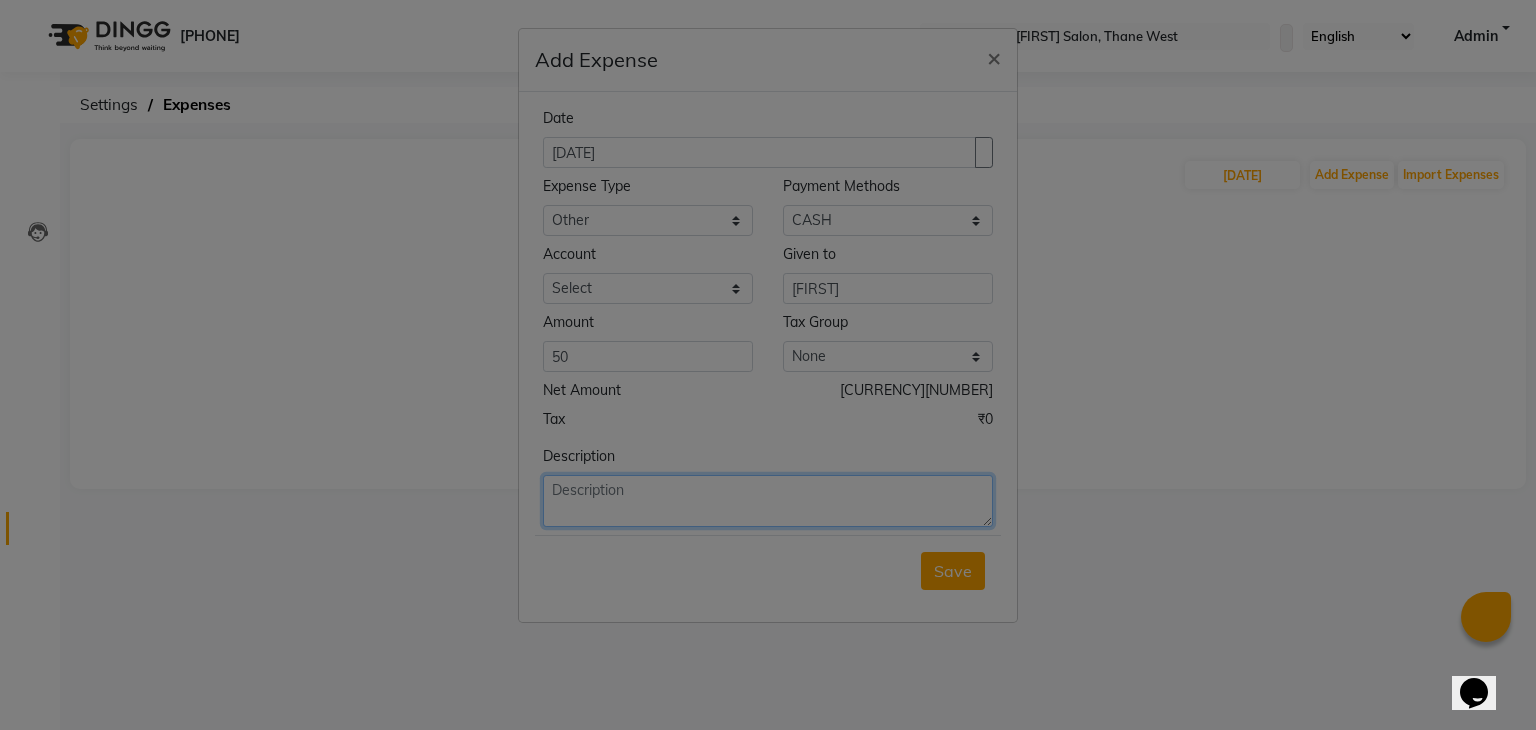 click at bounding box center (768, 501) 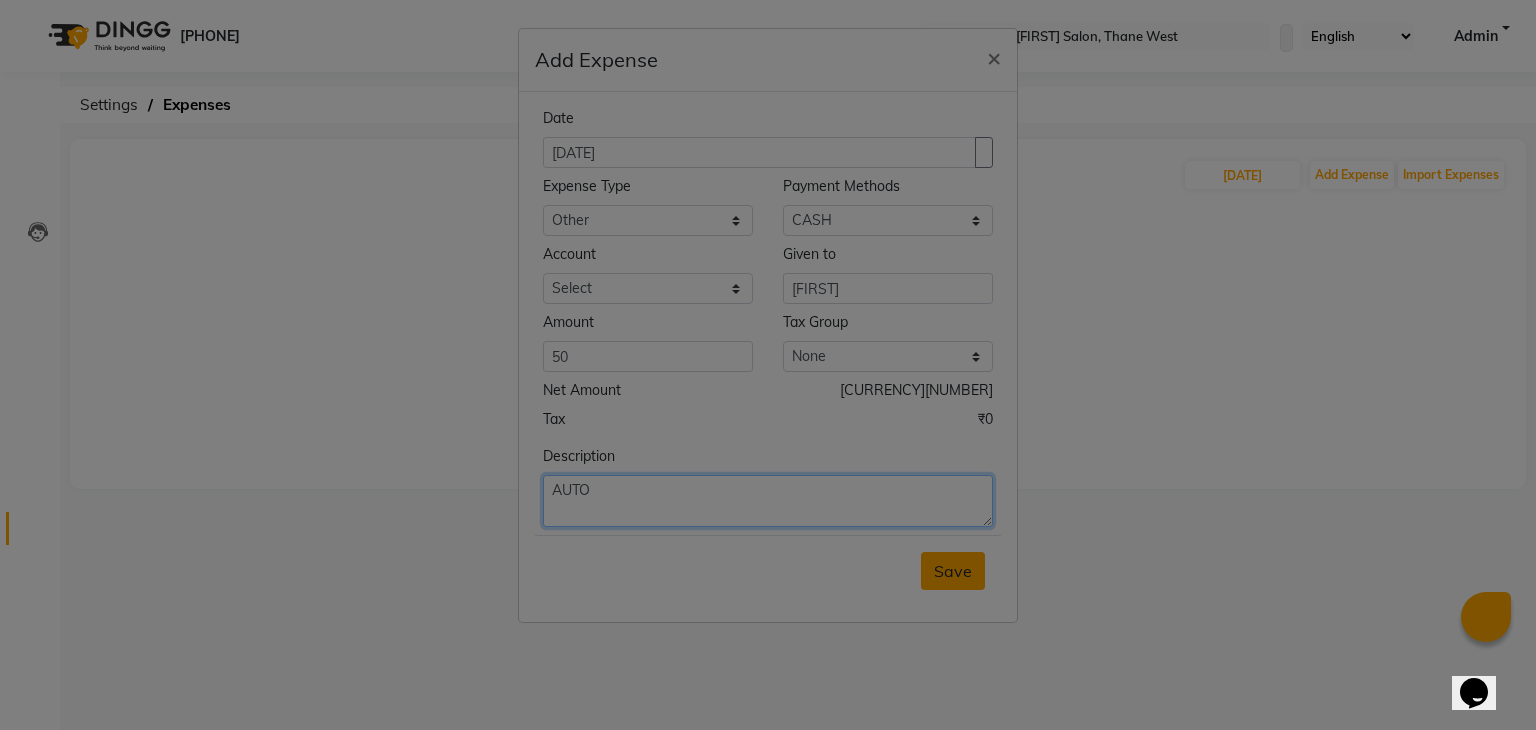 type on "AUTO" 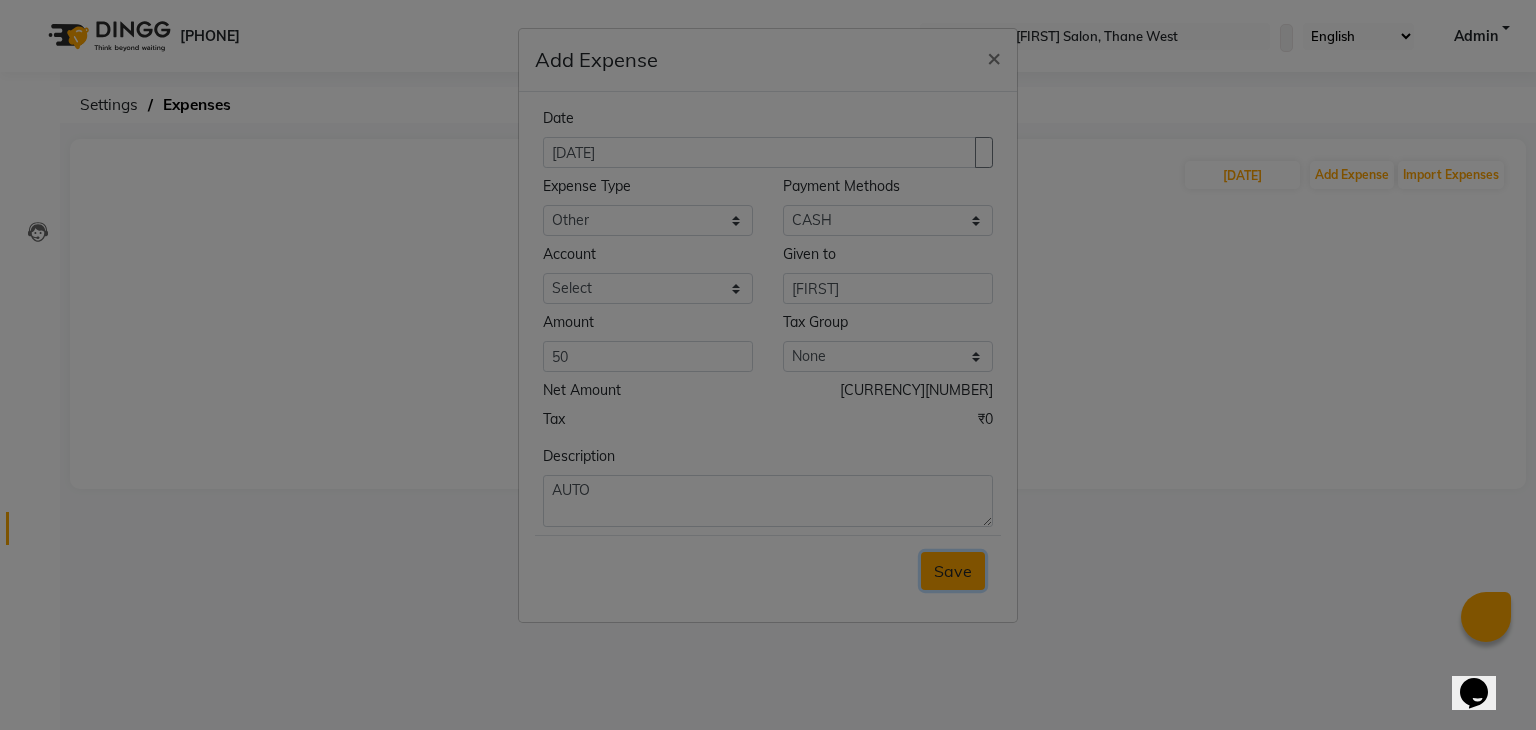 click on "Save" at bounding box center (953, 571) 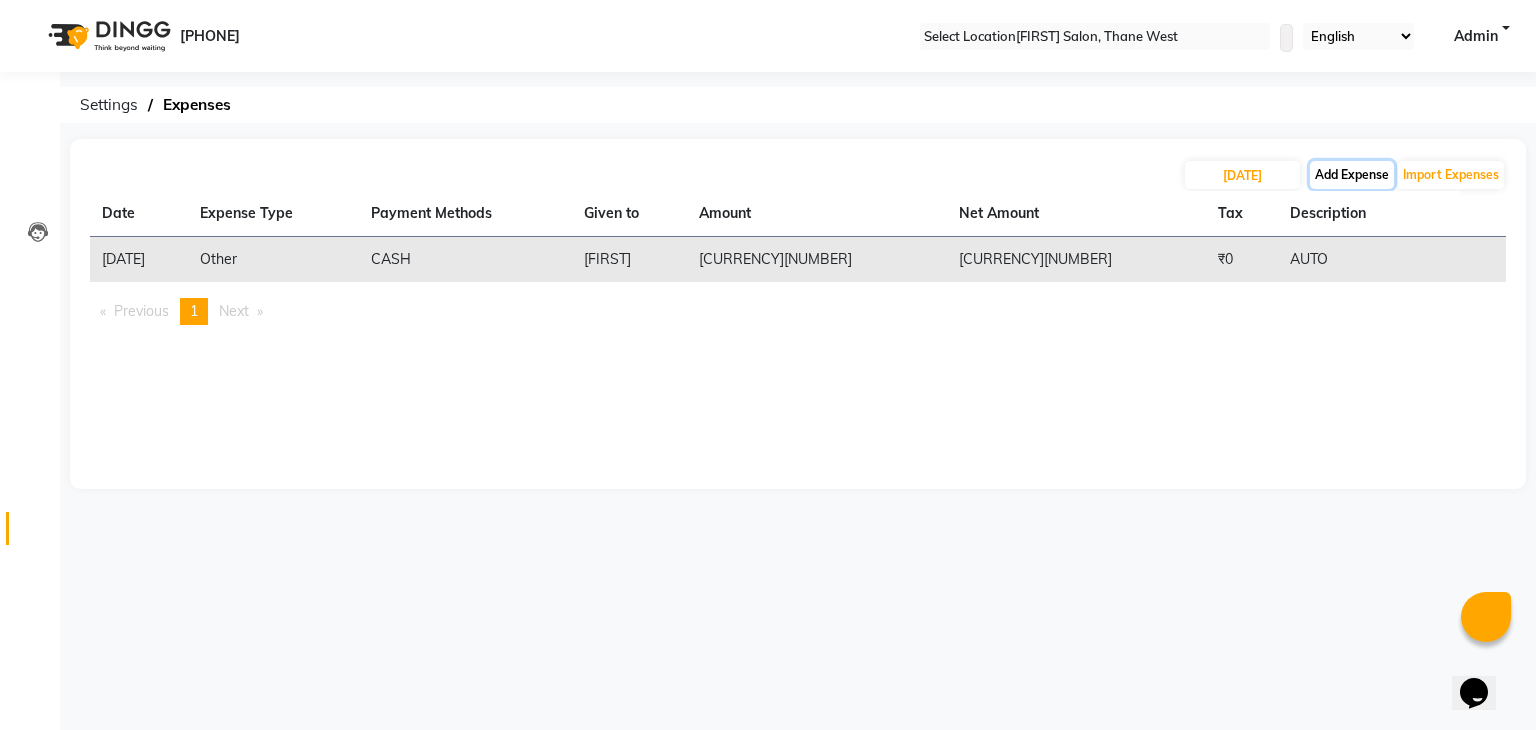 click on "Add Expense" at bounding box center (1352, 175) 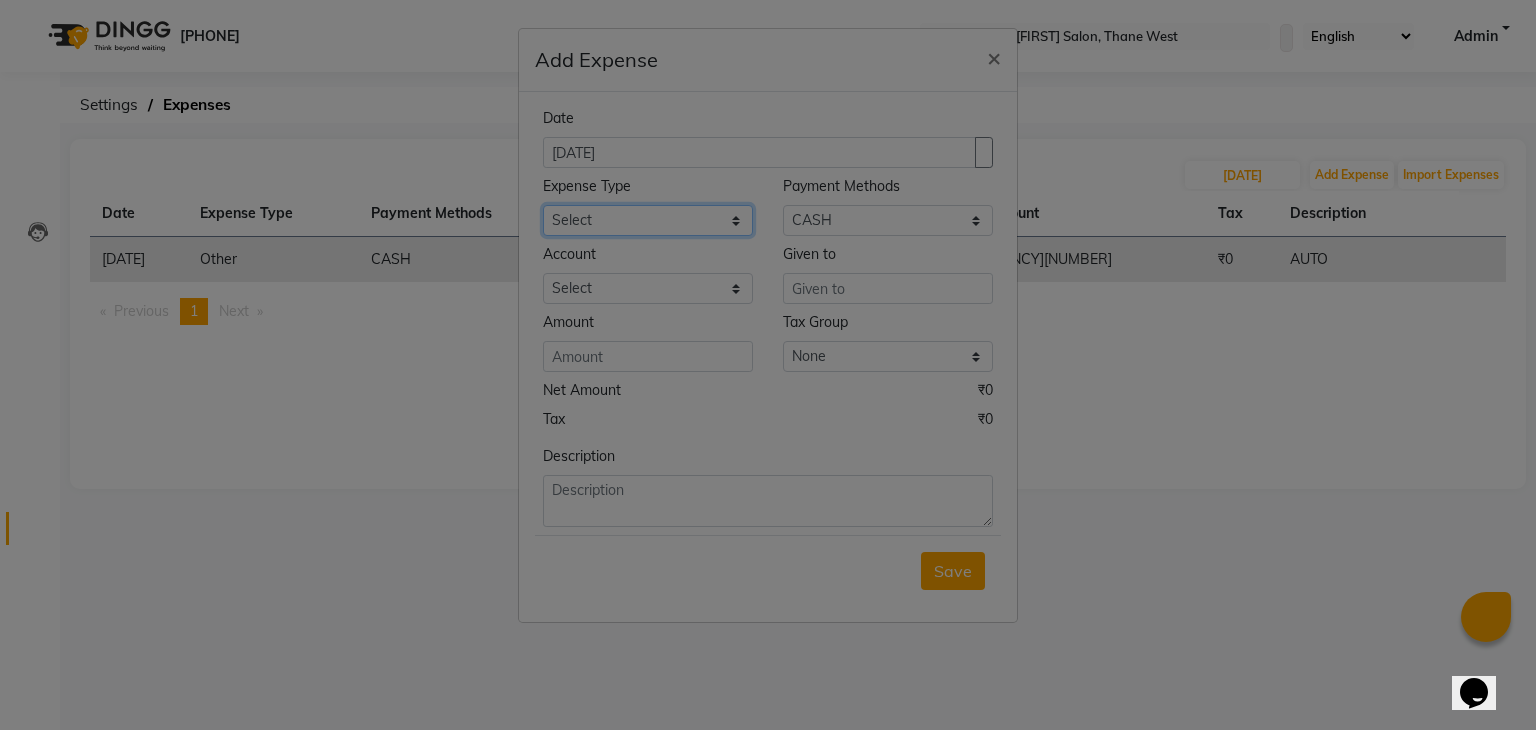 drag, startPoint x: 703, startPoint y: 215, endPoint x: 672, endPoint y: 473, distance: 259.85574 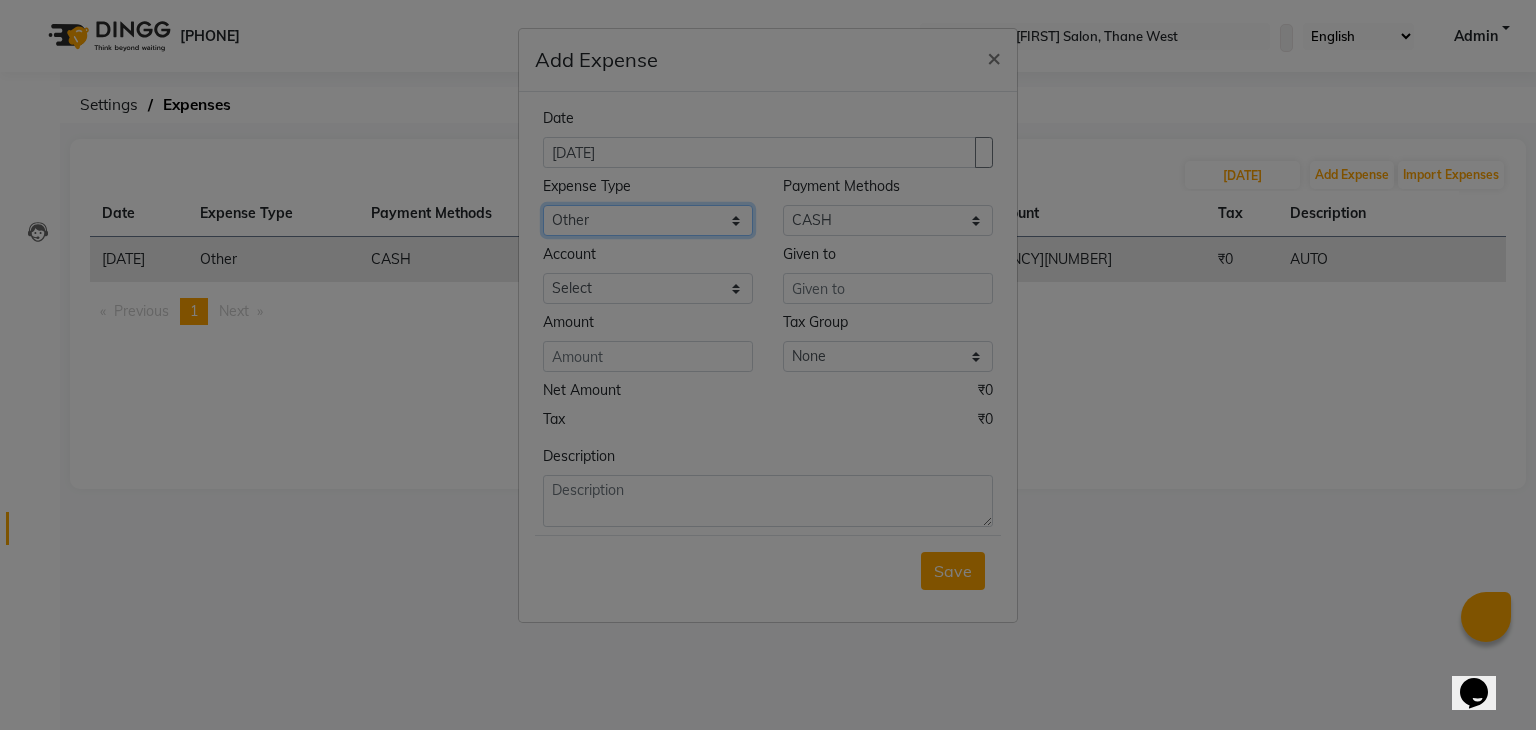 click on "Select Advance Salary Bank charges Car maintenance  Cash transfer to bank Cash transfer to hub Client Snacks Clinical charges Equipment Fuel Govt fee Incentive Insurance International purchase Loan Repayment Maintenance Marketing Miscellaneous MRA Other Pantry Product Rent Salary Staff Snacks Tax Tea & Refreshment Utilities" at bounding box center (648, 220) 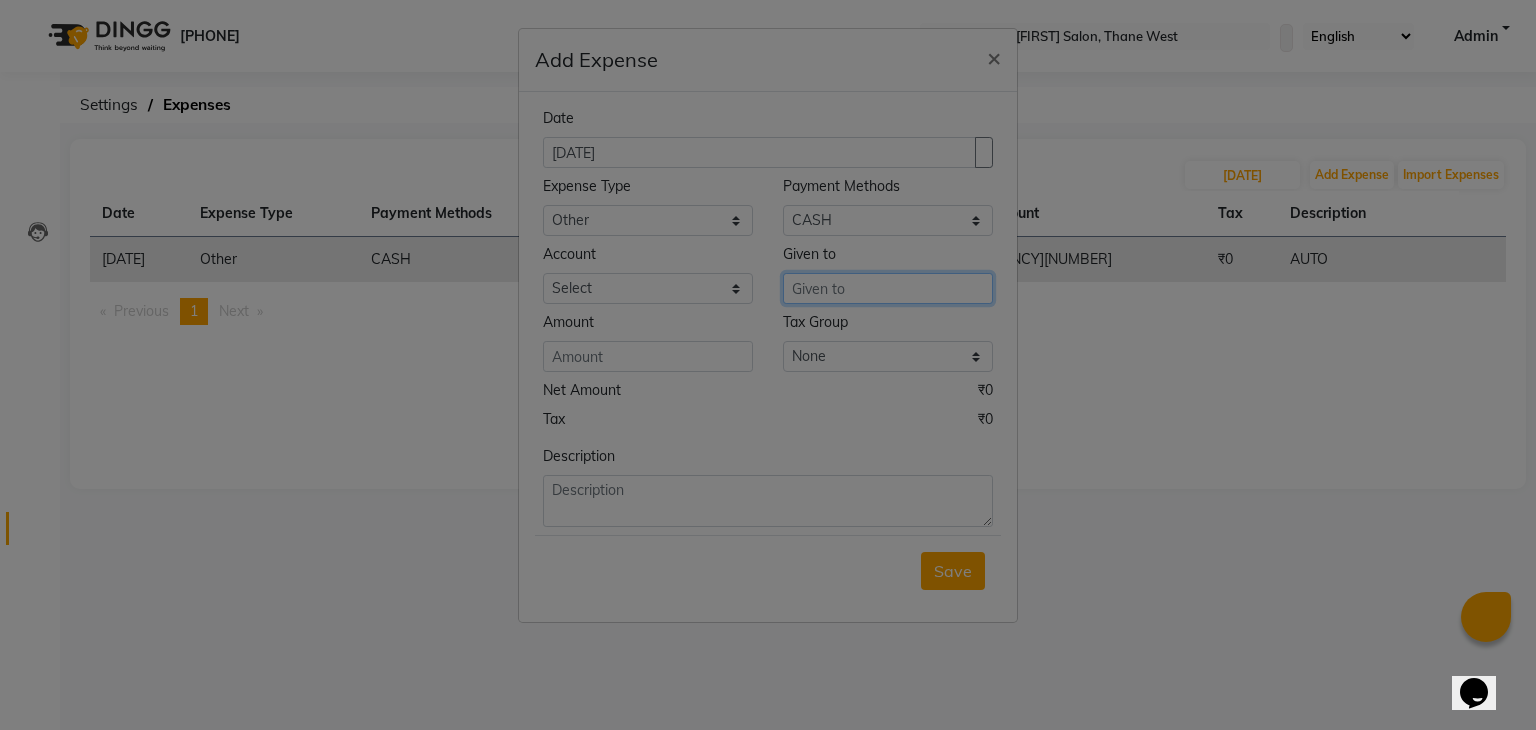 click at bounding box center [888, 288] 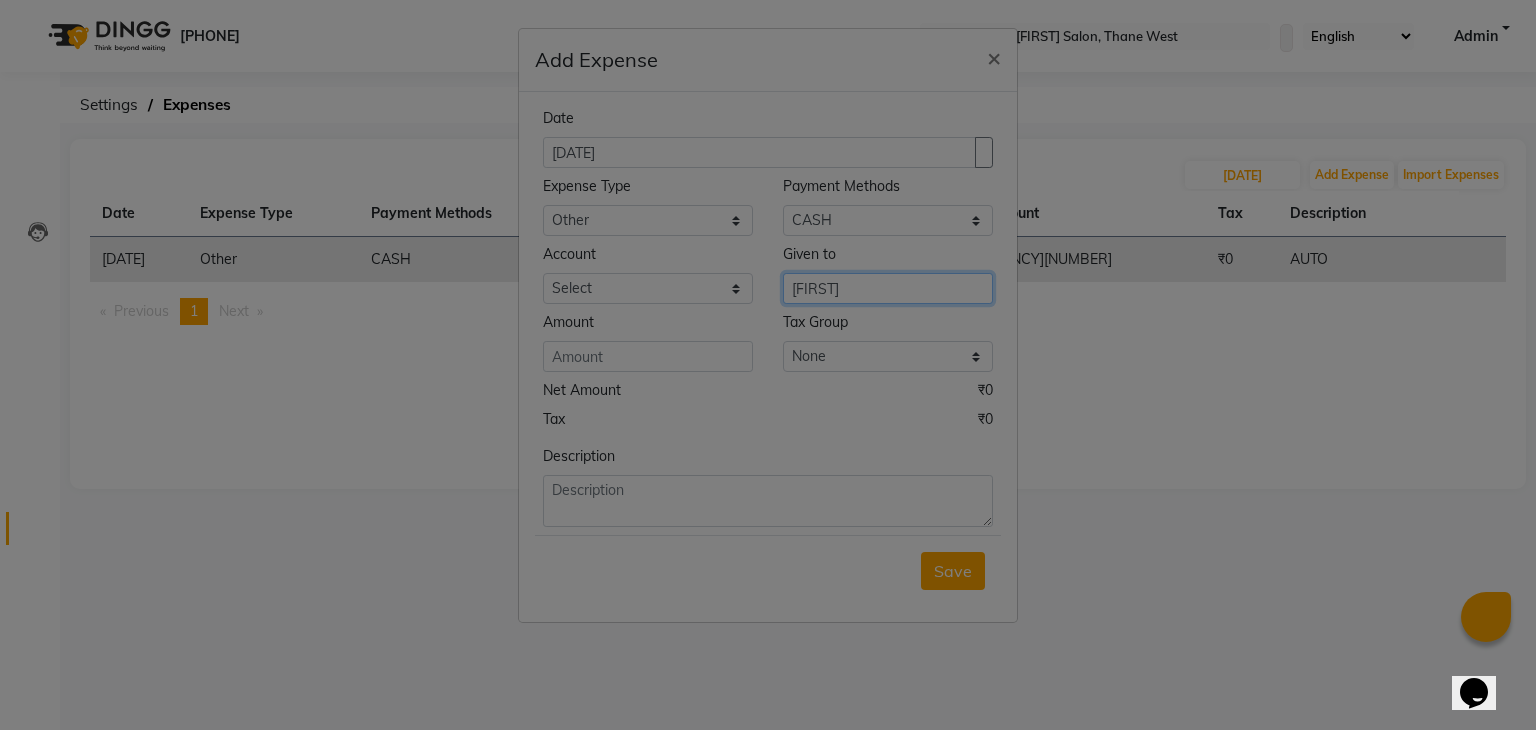 type on "[FIRST]" 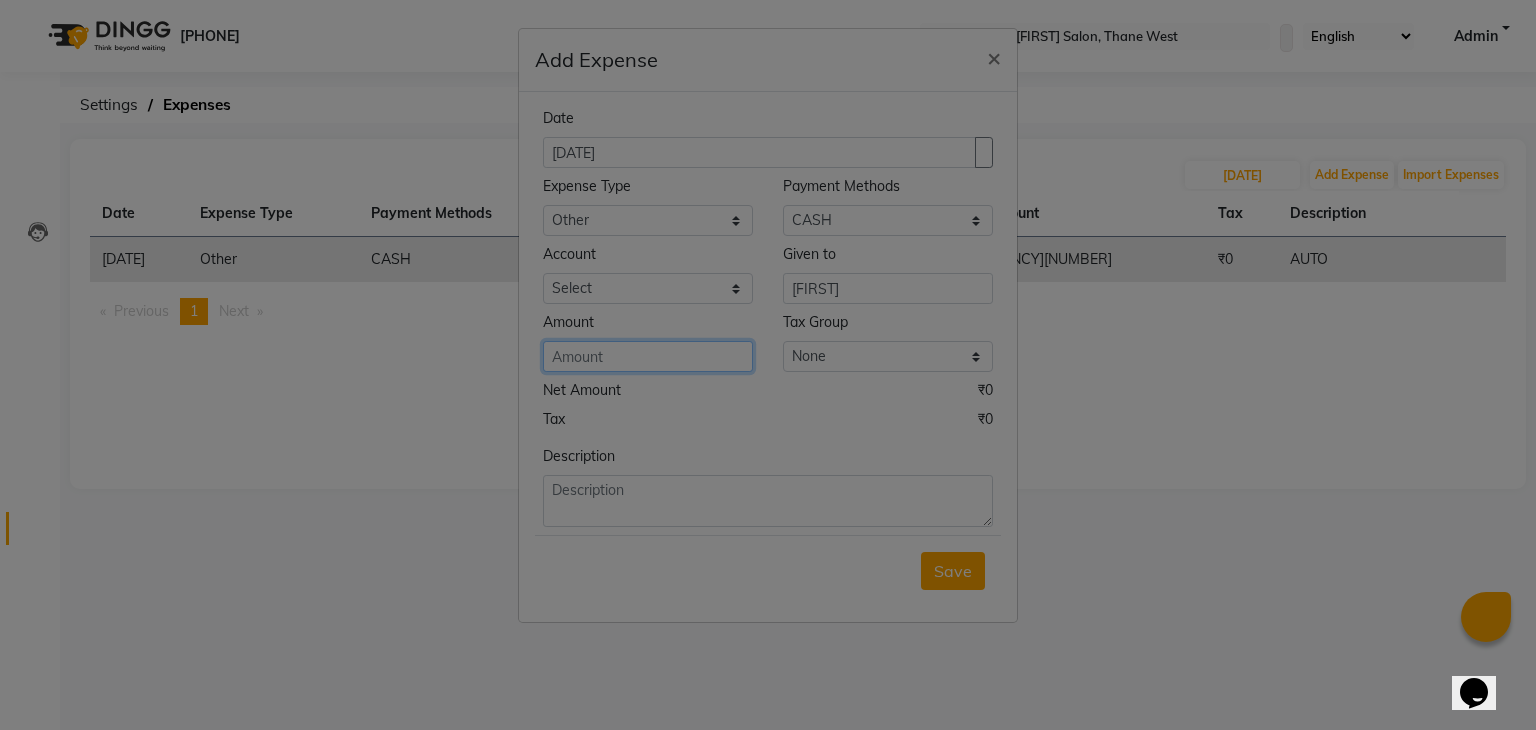 click at bounding box center (648, 356) 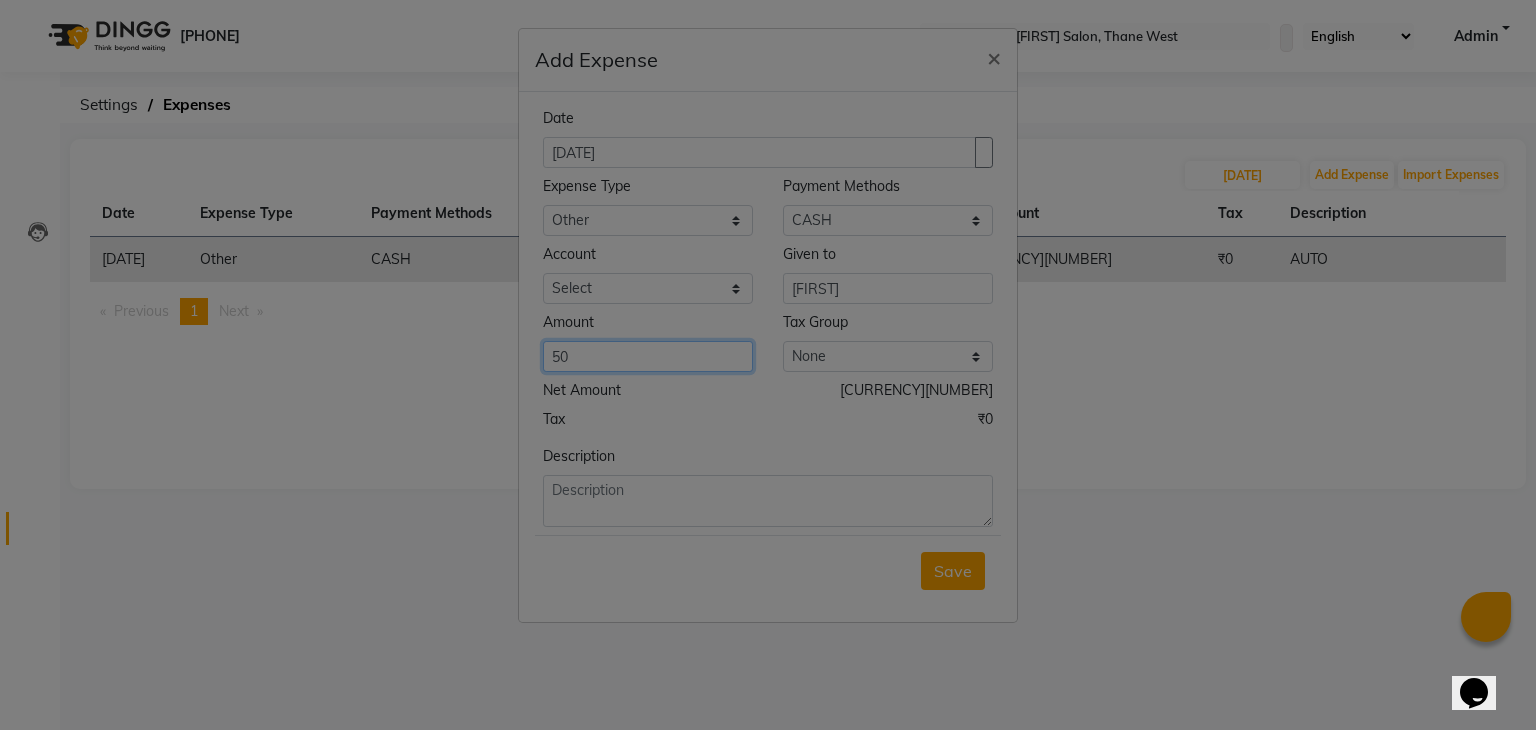 type on "50" 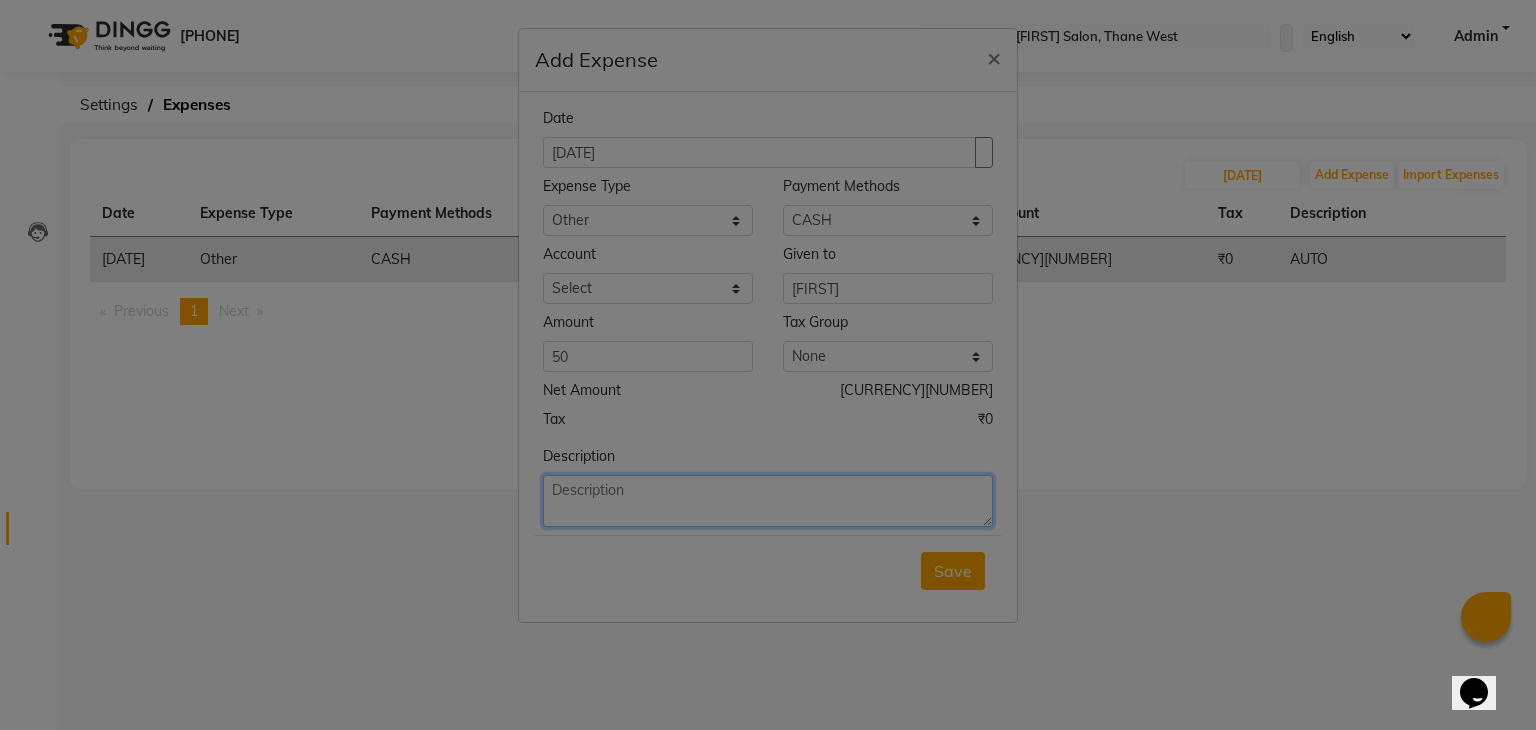 click at bounding box center (768, 501) 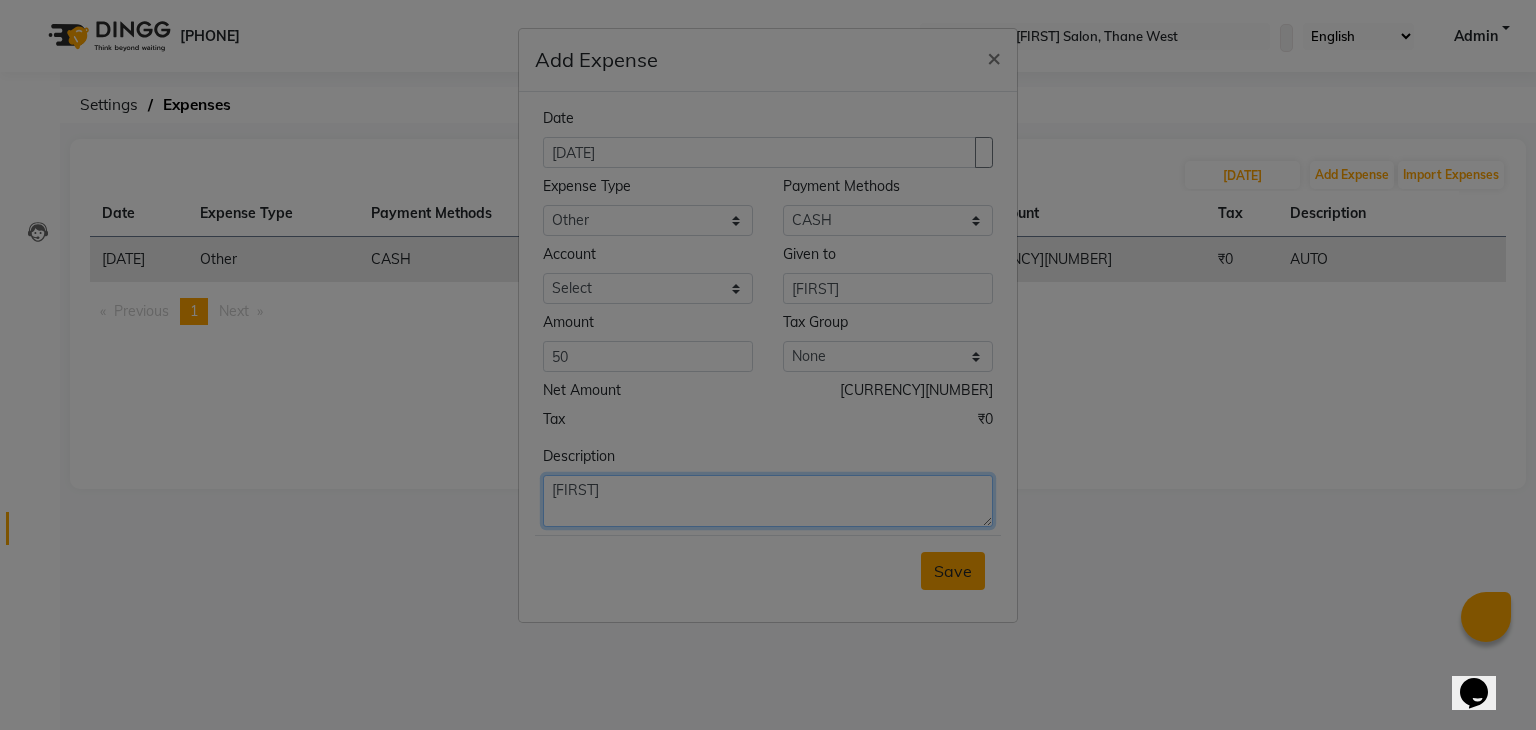 type on "[FIRST]" 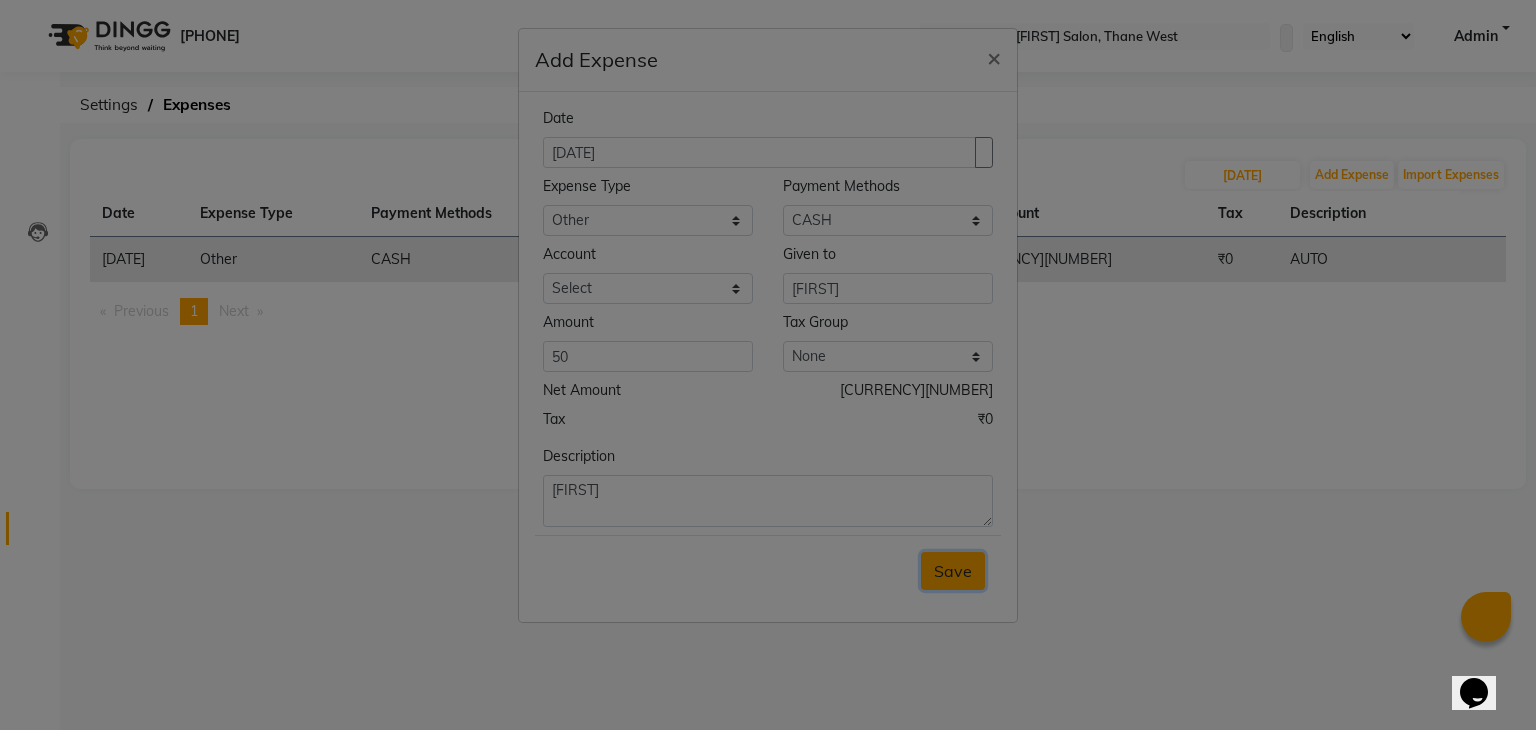 click on "Save" at bounding box center (953, 571) 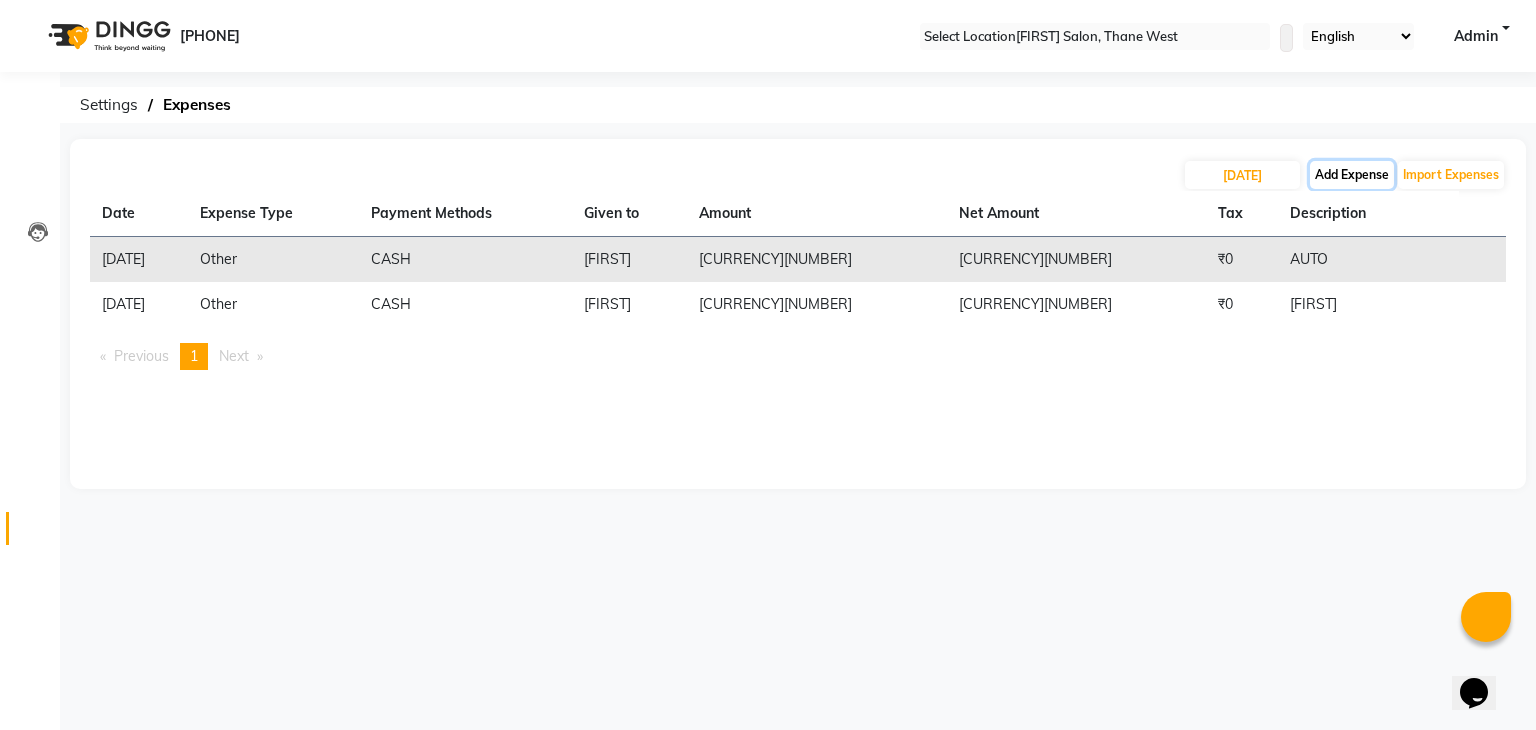 click on "Add Expense" at bounding box center [1352, 175] 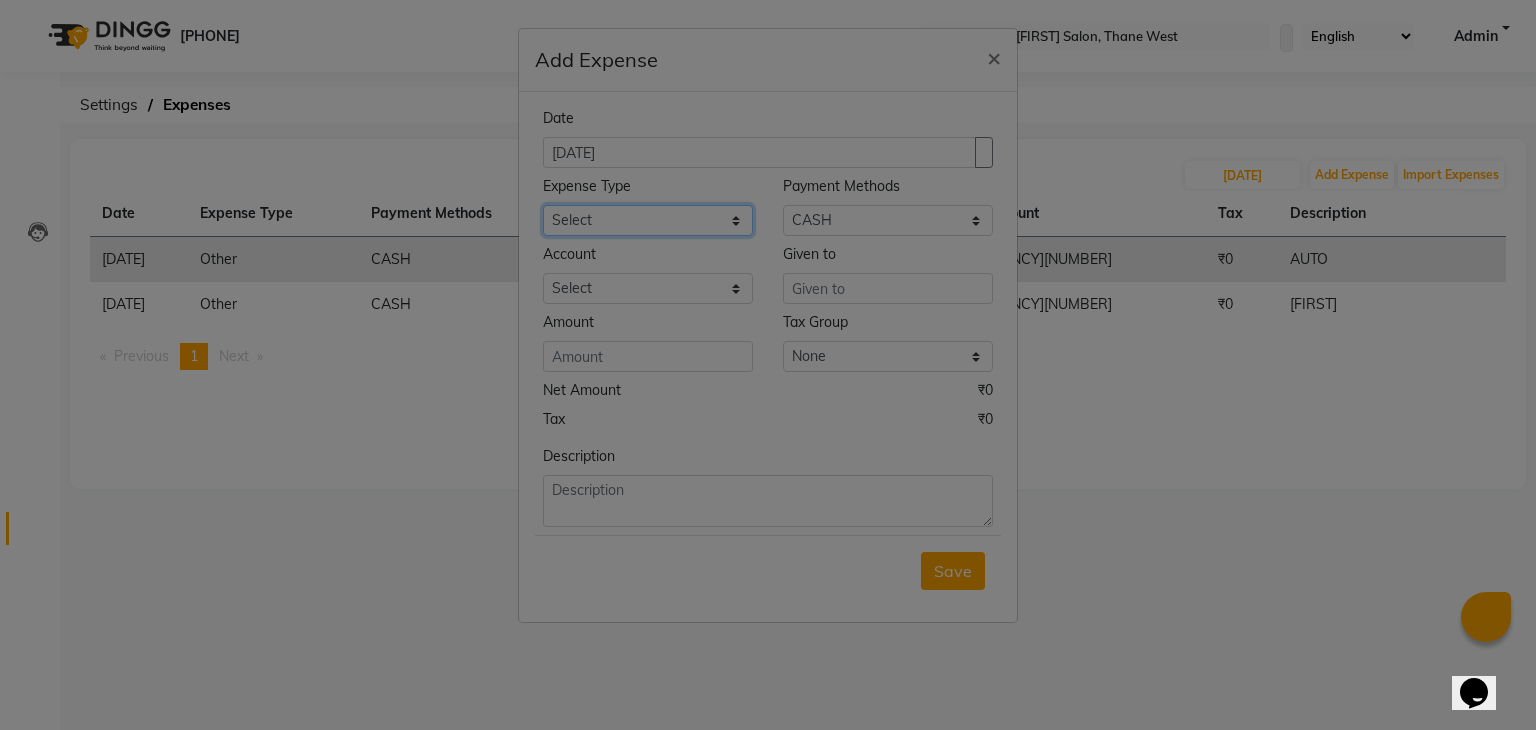click on "Select Advance Salary Bank charges Car maintenance  Cash transfer to bank Cash transfer to hub Client Snacks Clinical charges Equipment Fuel Govt fee Incentive Insurance International purchase Loan Repayment Maintenance Marketing Miscellaneous MRA Other Pantry Product Rent Salary Staff Snacks Tax Tea & Refreshment Utilities" at bounding box center [648, 220] 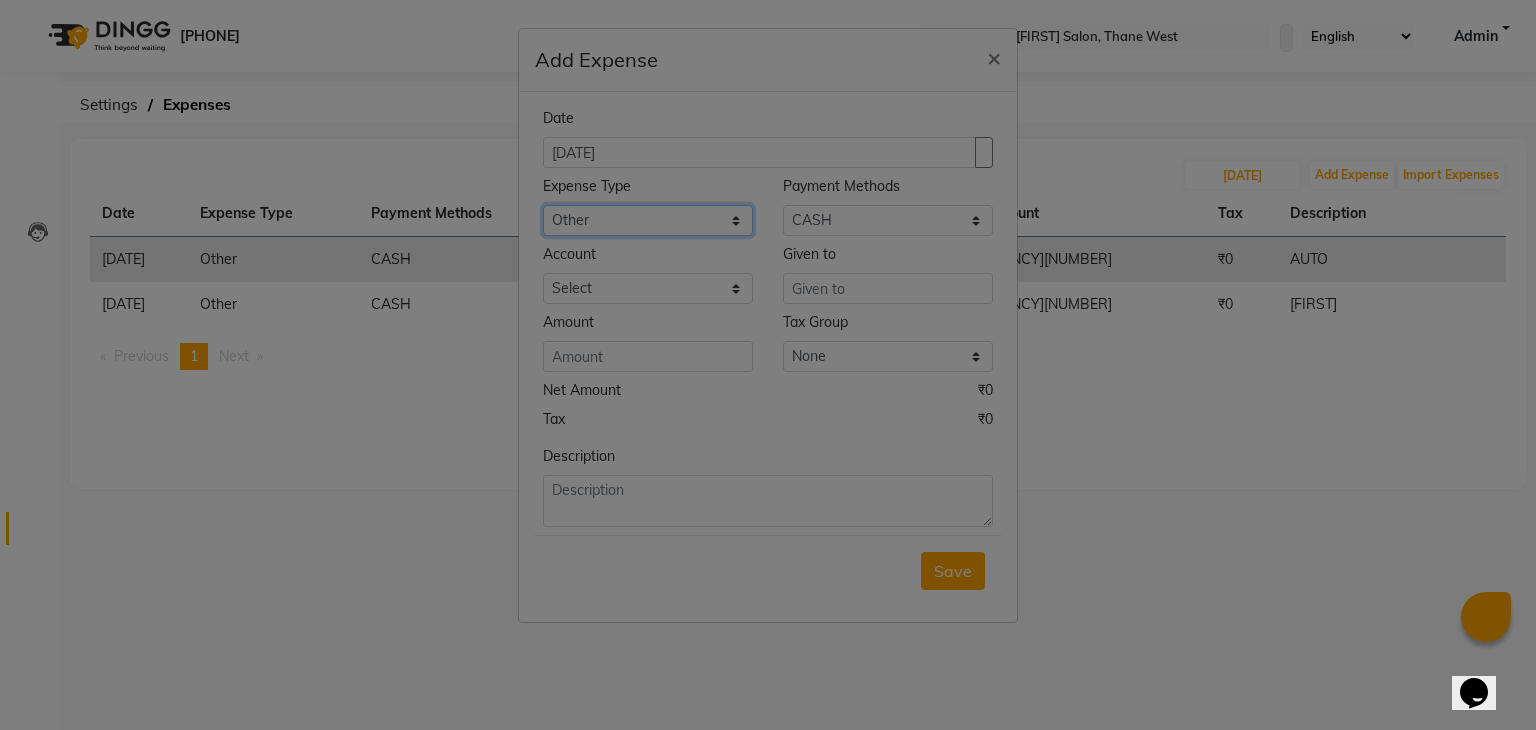 click on "Select Advance Salary Bank charges Car maintenance  Cash transfer to bank Cash transfer to hub Client Snacks Clinical charges Equipment Fuel Govt fee Incentive Insurance International purchase Loan Repayment Maintenance Marketing Miscellaneous MRA Other Pantry Product Rent Salary Staff Snacks Tax Tea & Refreshment Utilities" at bounding box center (648, 220) 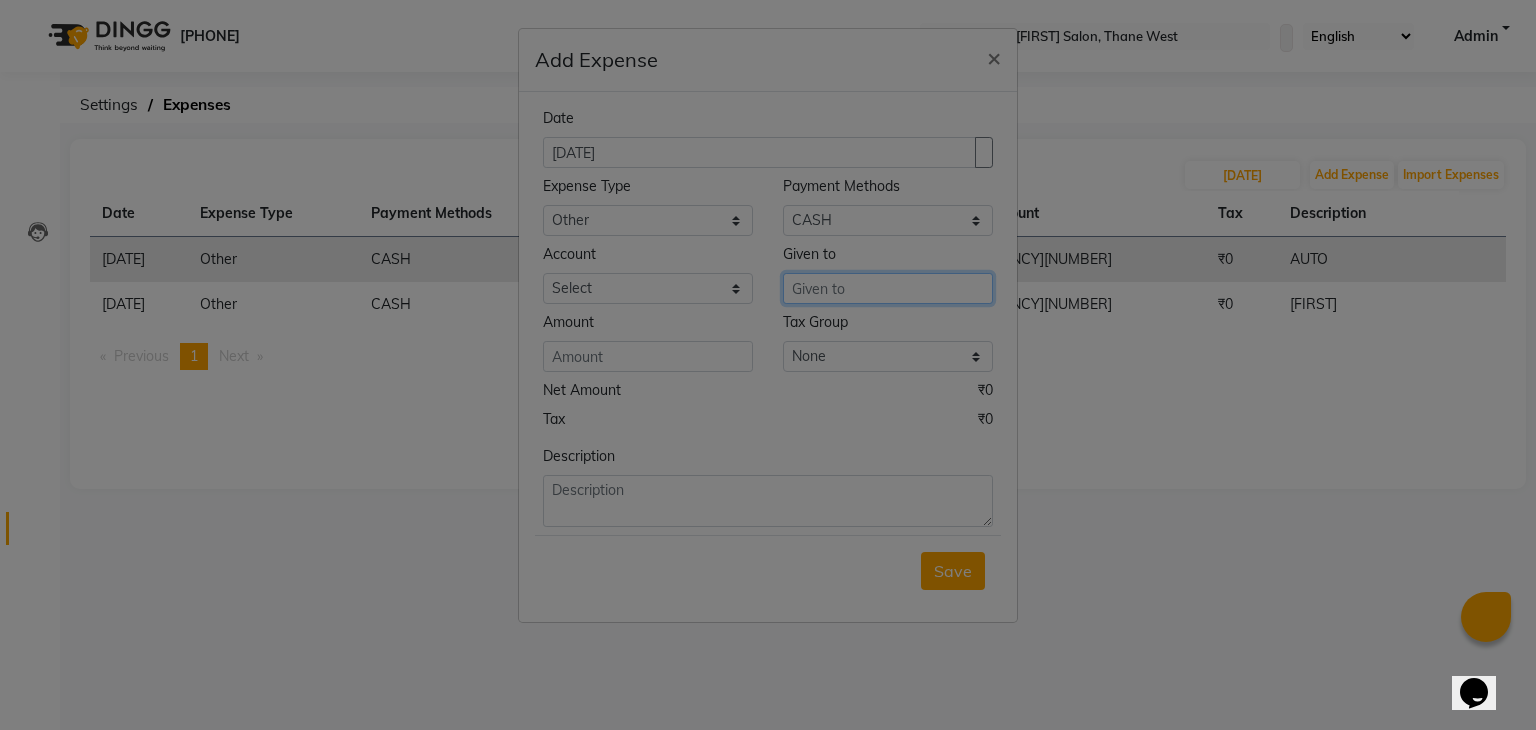 click at bounding box center [888, 288] 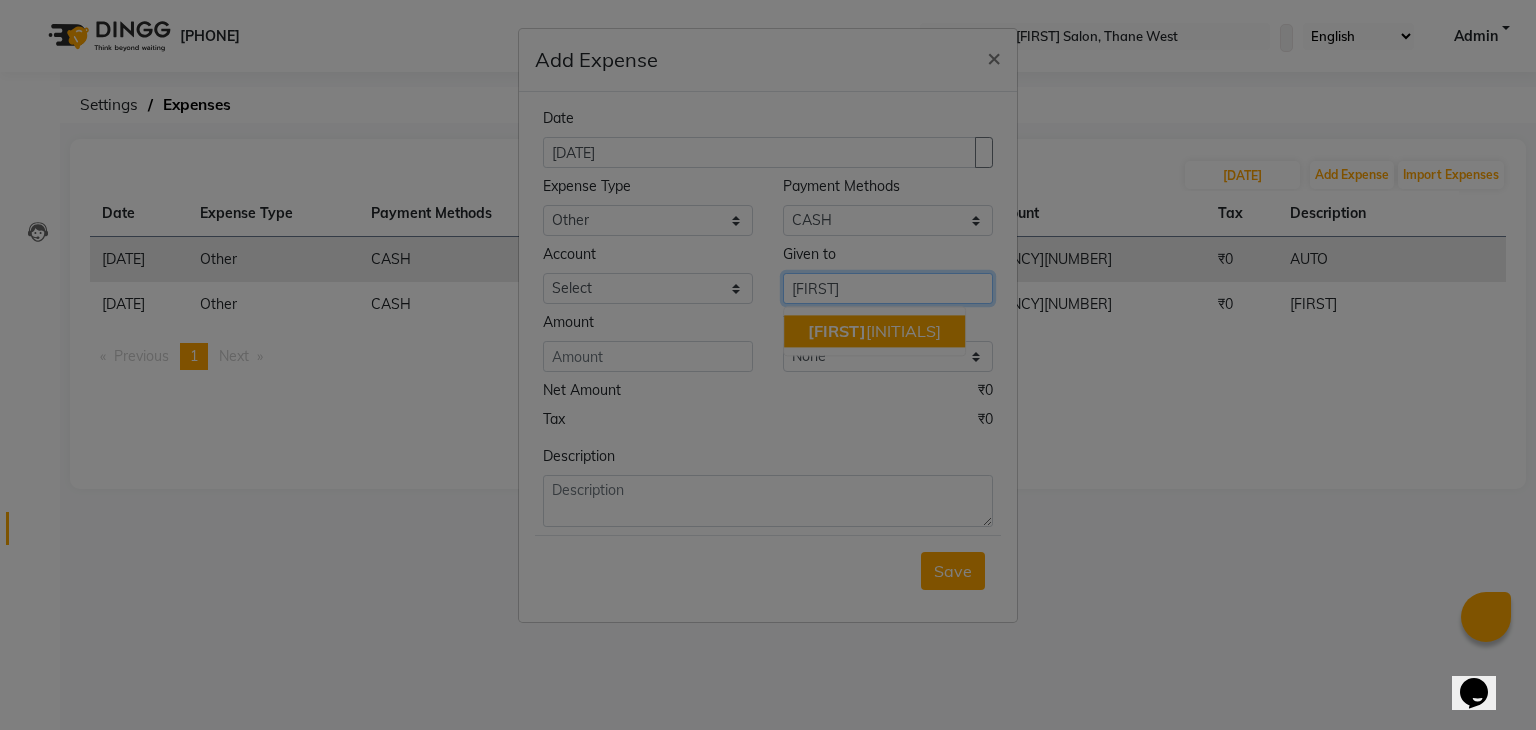 click on "[FIRST]" at bounding box center [874, 331] 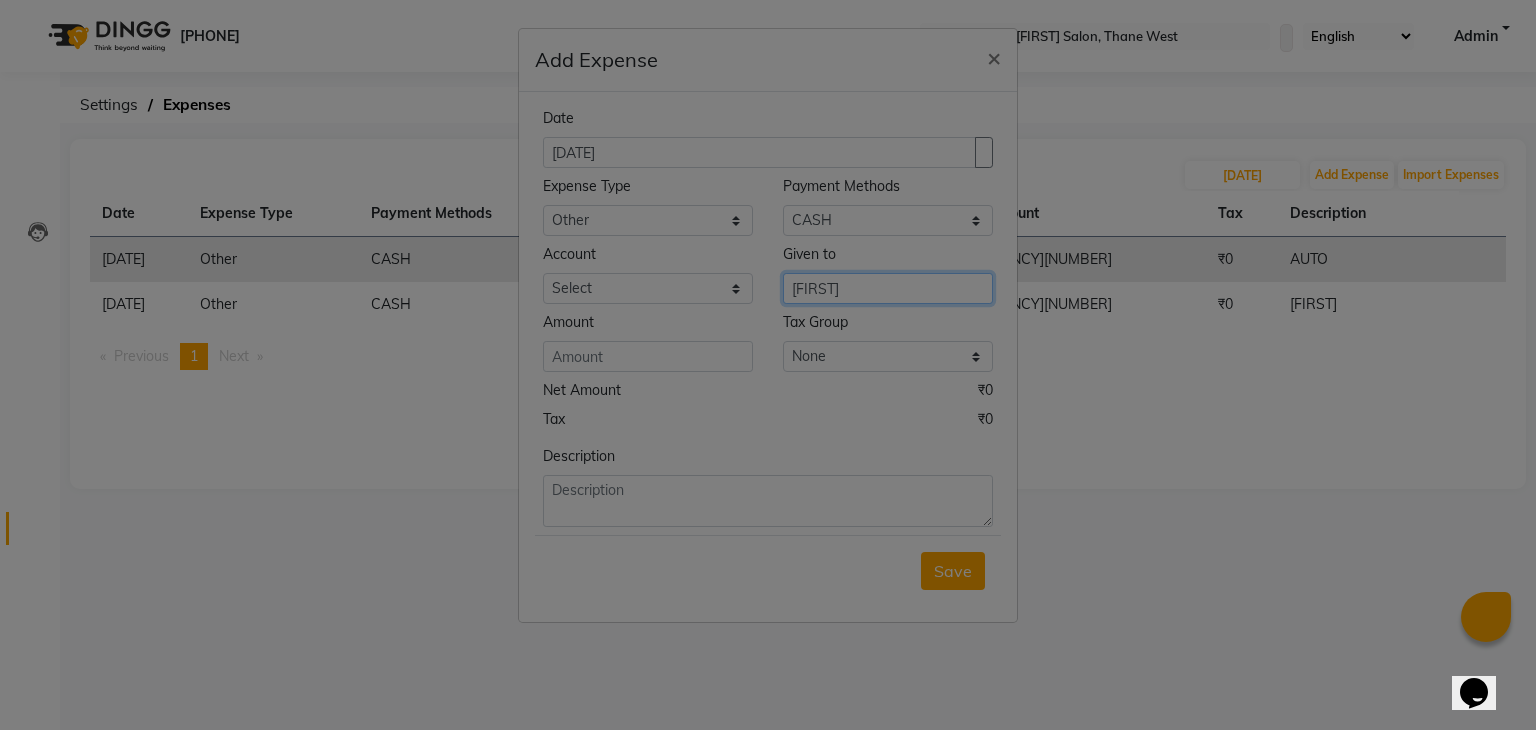 type on "[FIRST]" 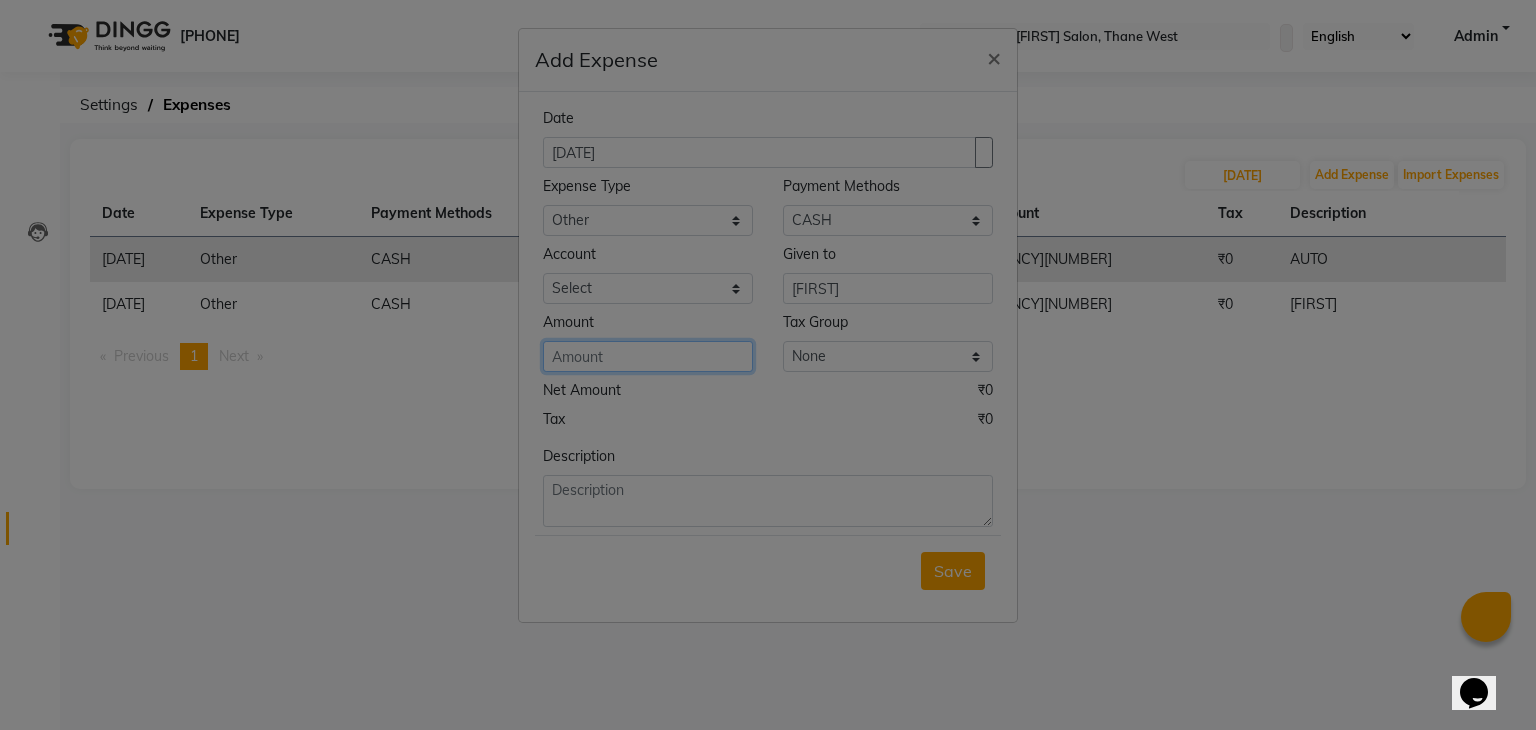 click at bounding box center [648, 356] 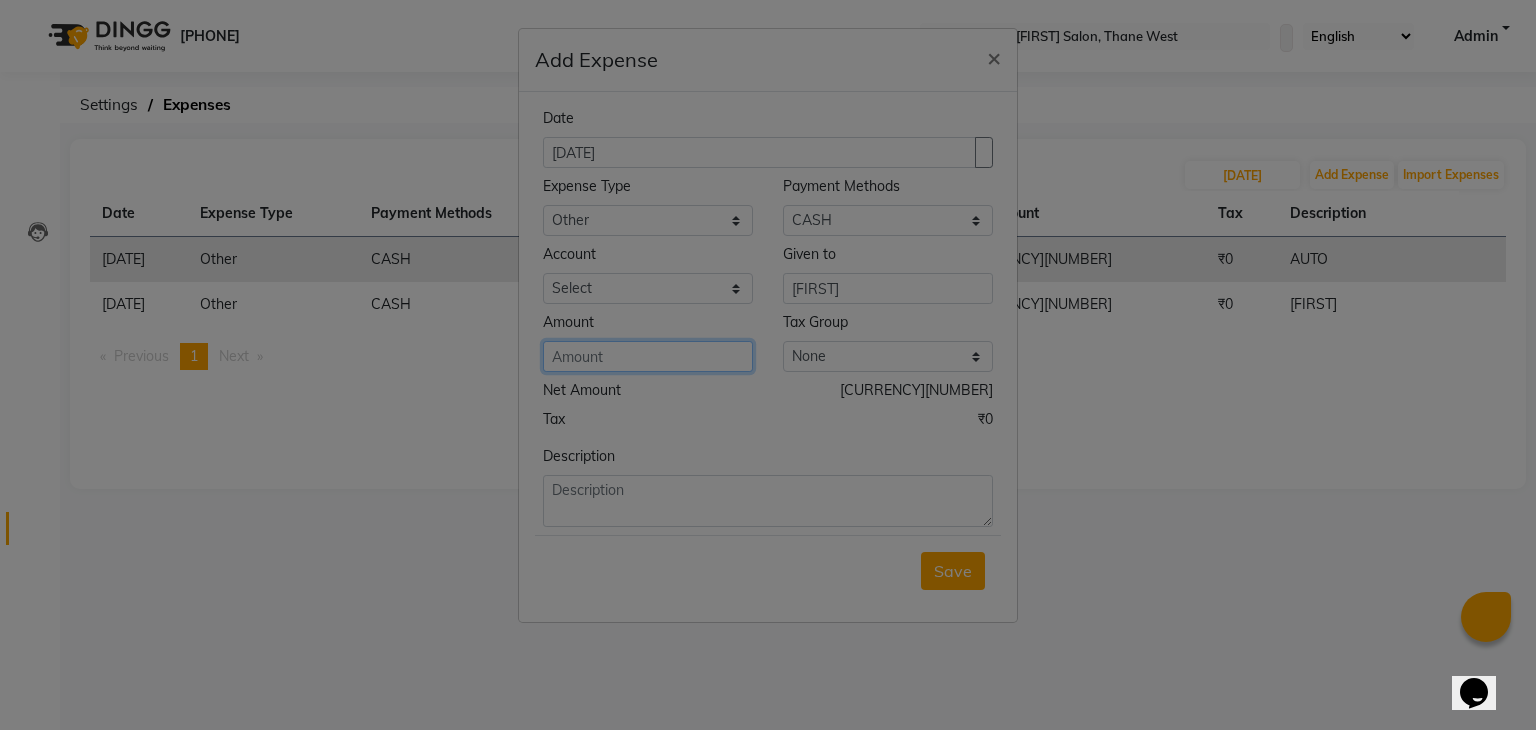 type on "[NUMBER]" 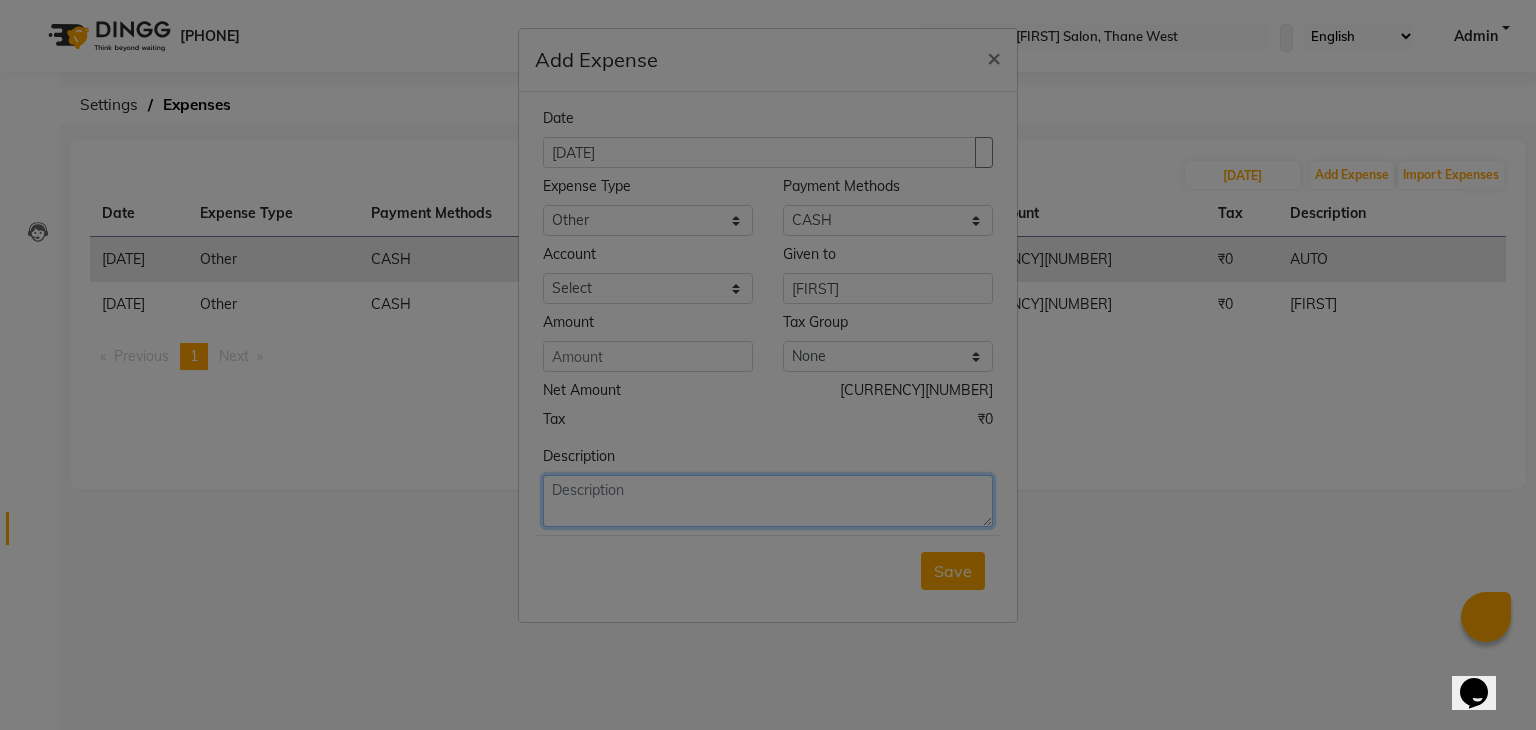 click at bounding box center (768, 501) 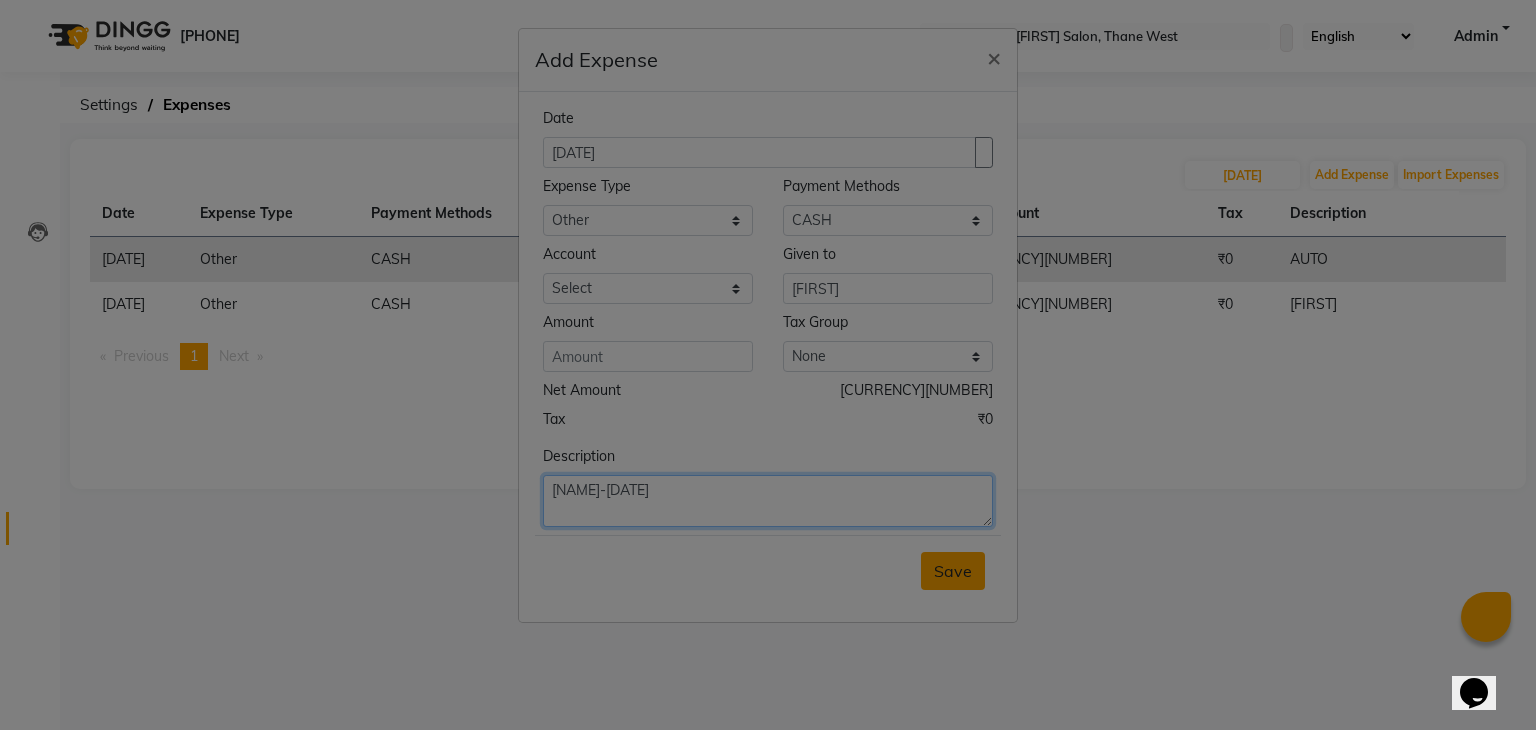 type on "[NAME]-[DATE]" 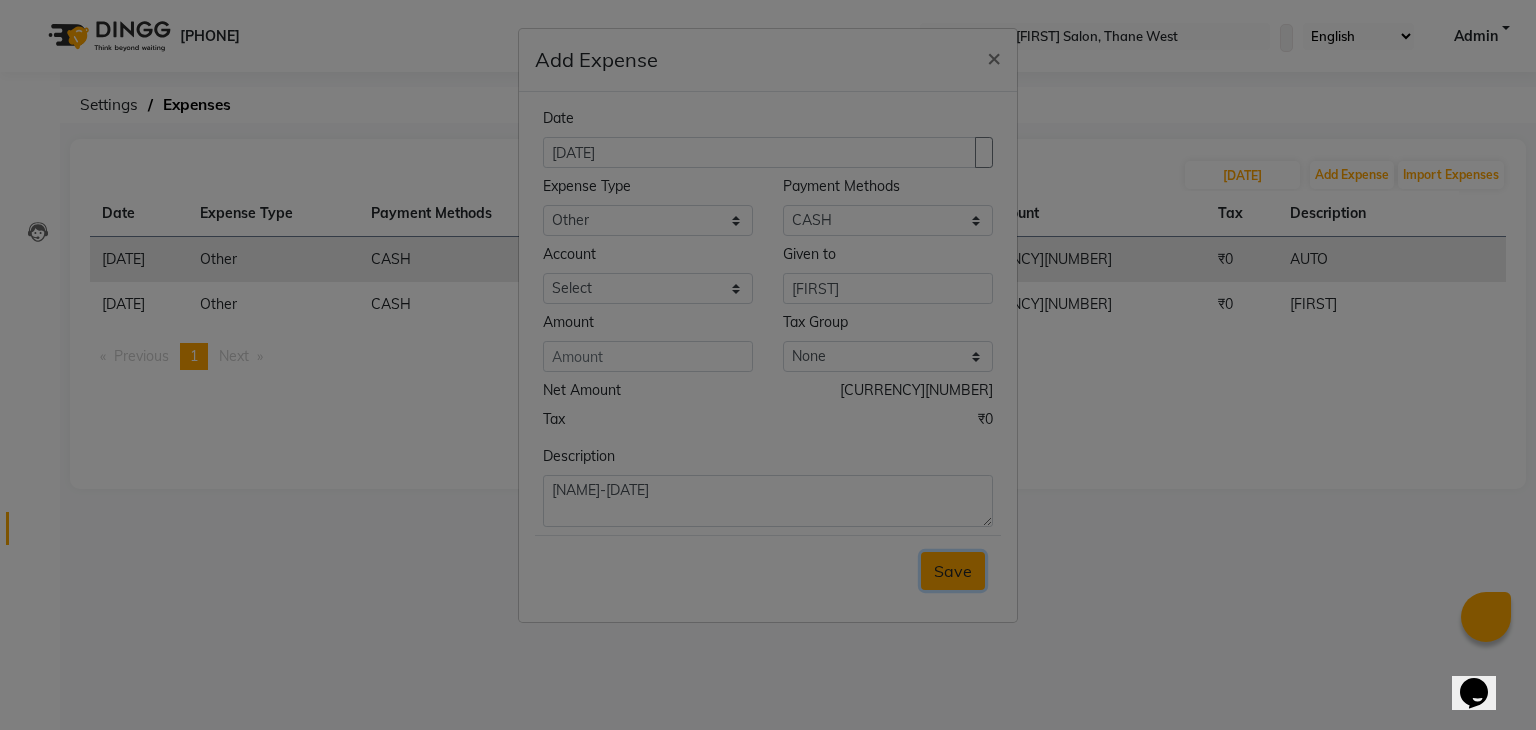 click on "Save" at bounding box center [953, 571] 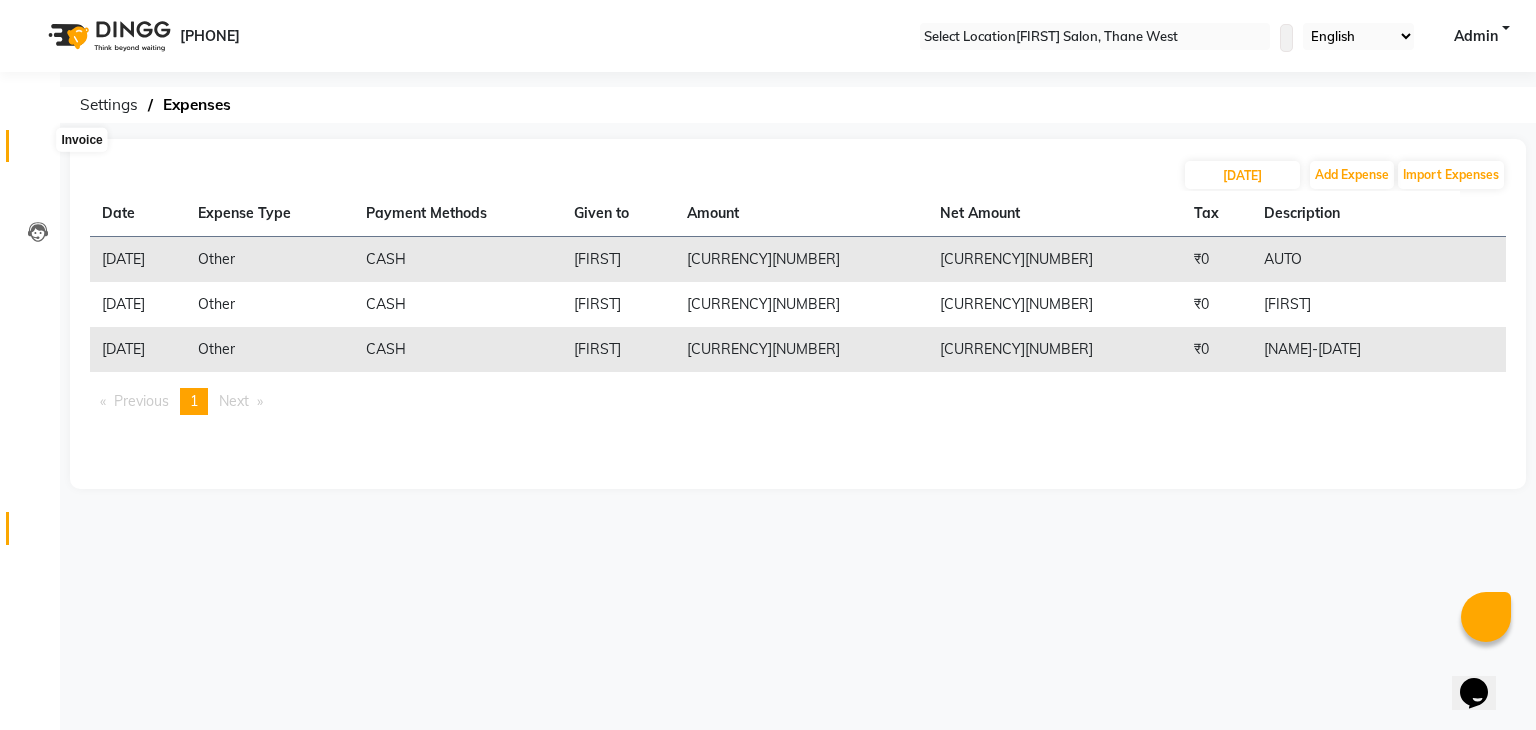 click at bounding box center [38, 151] 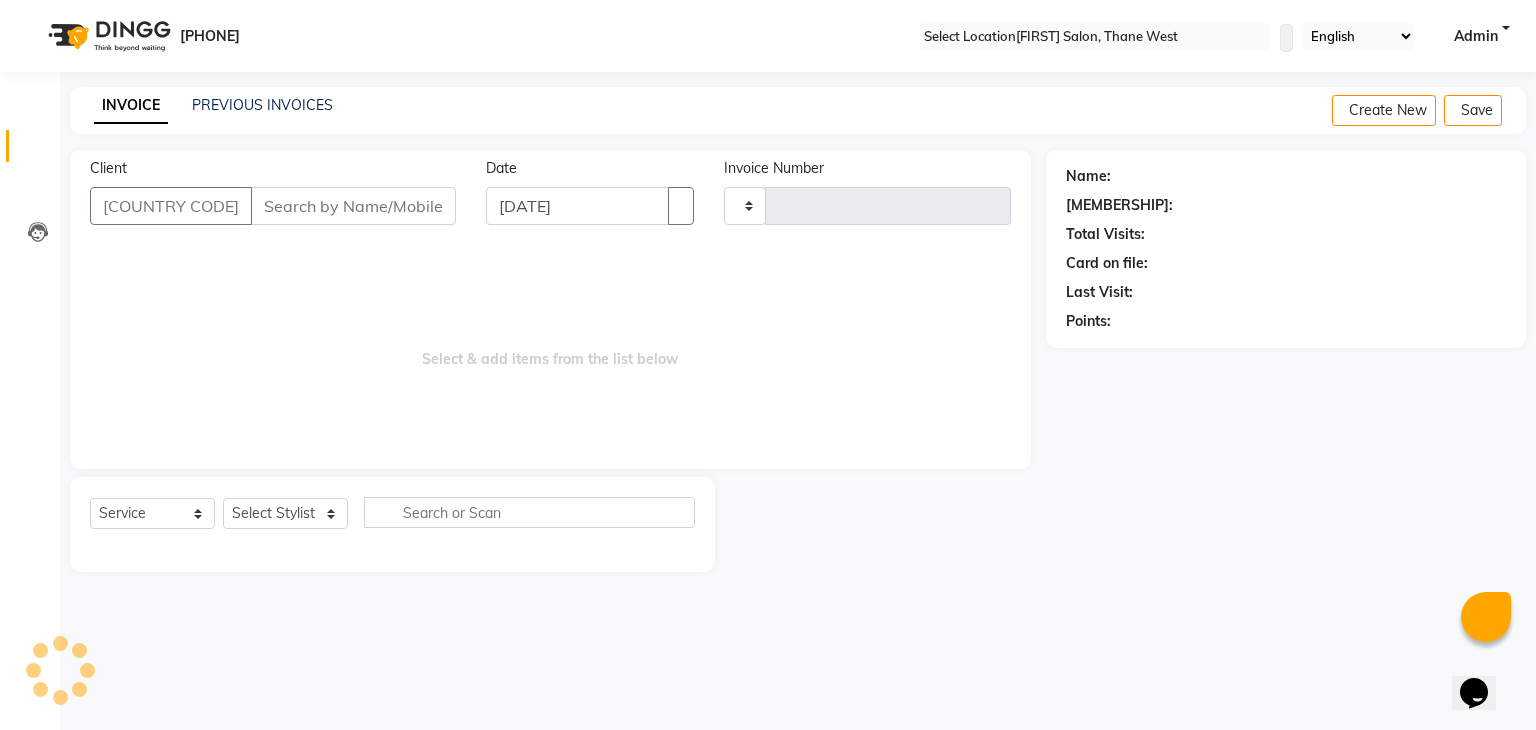 click at bounding box center [38, 151] 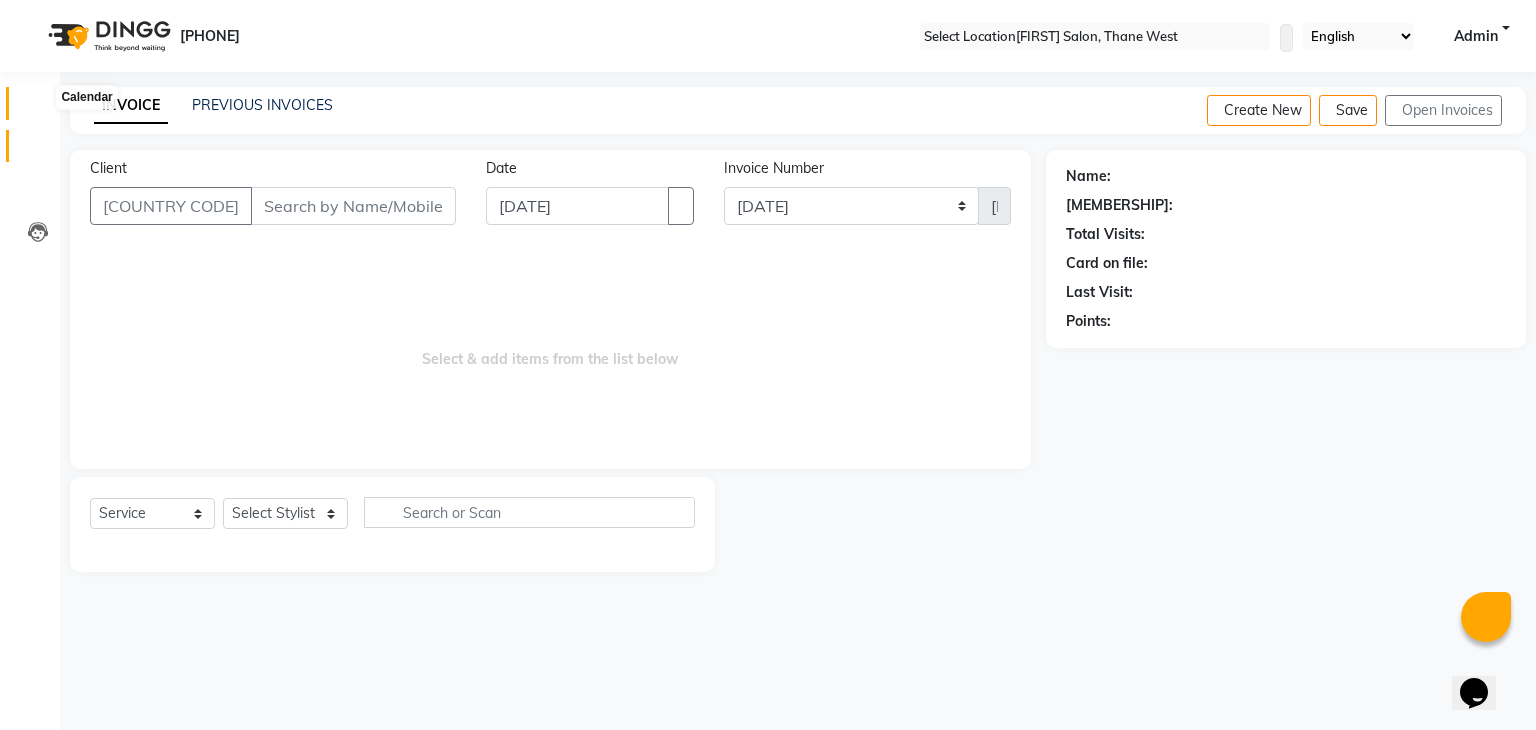 click at bounding box center (37, 108) 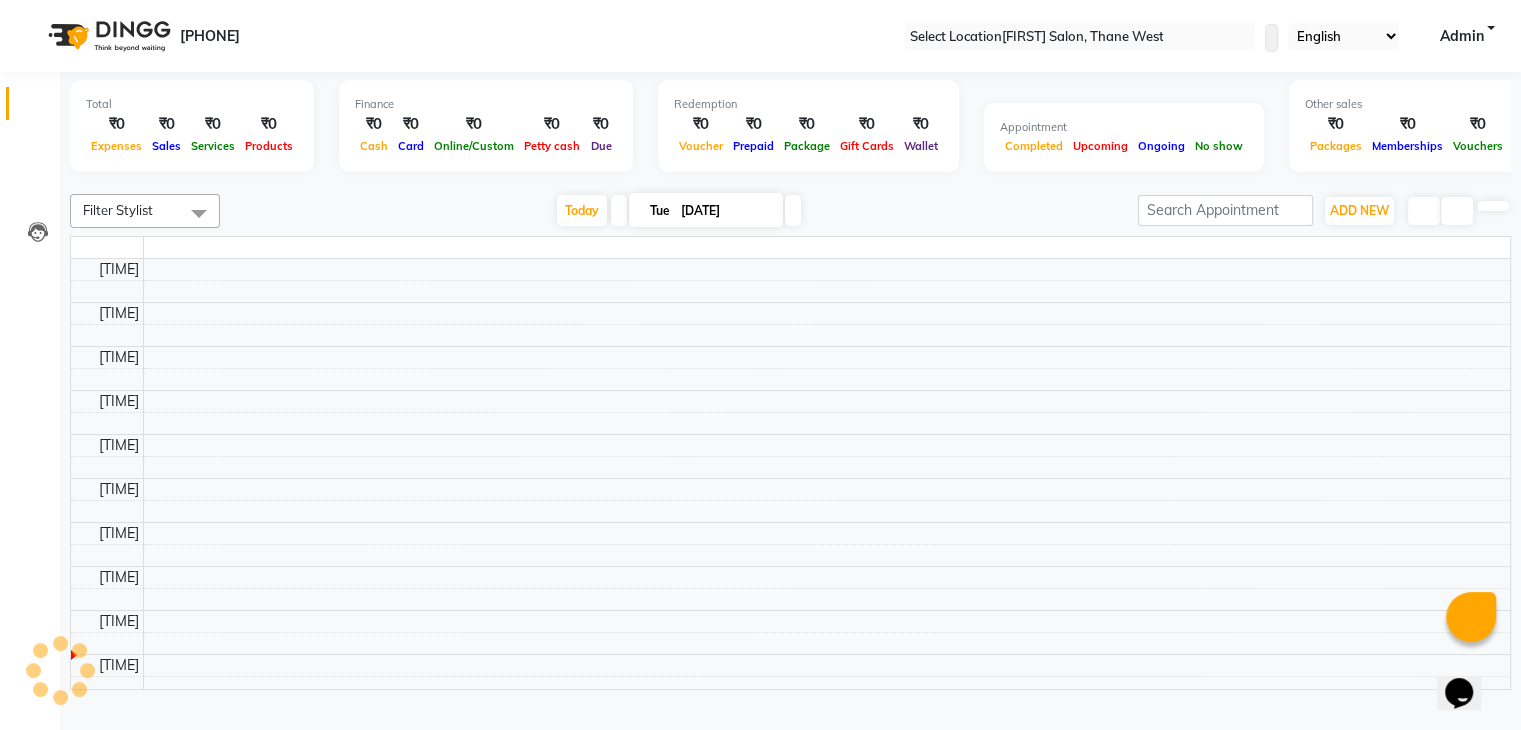 scroll, scrollTop: 350, scrollLeft: 0, axis: vertical 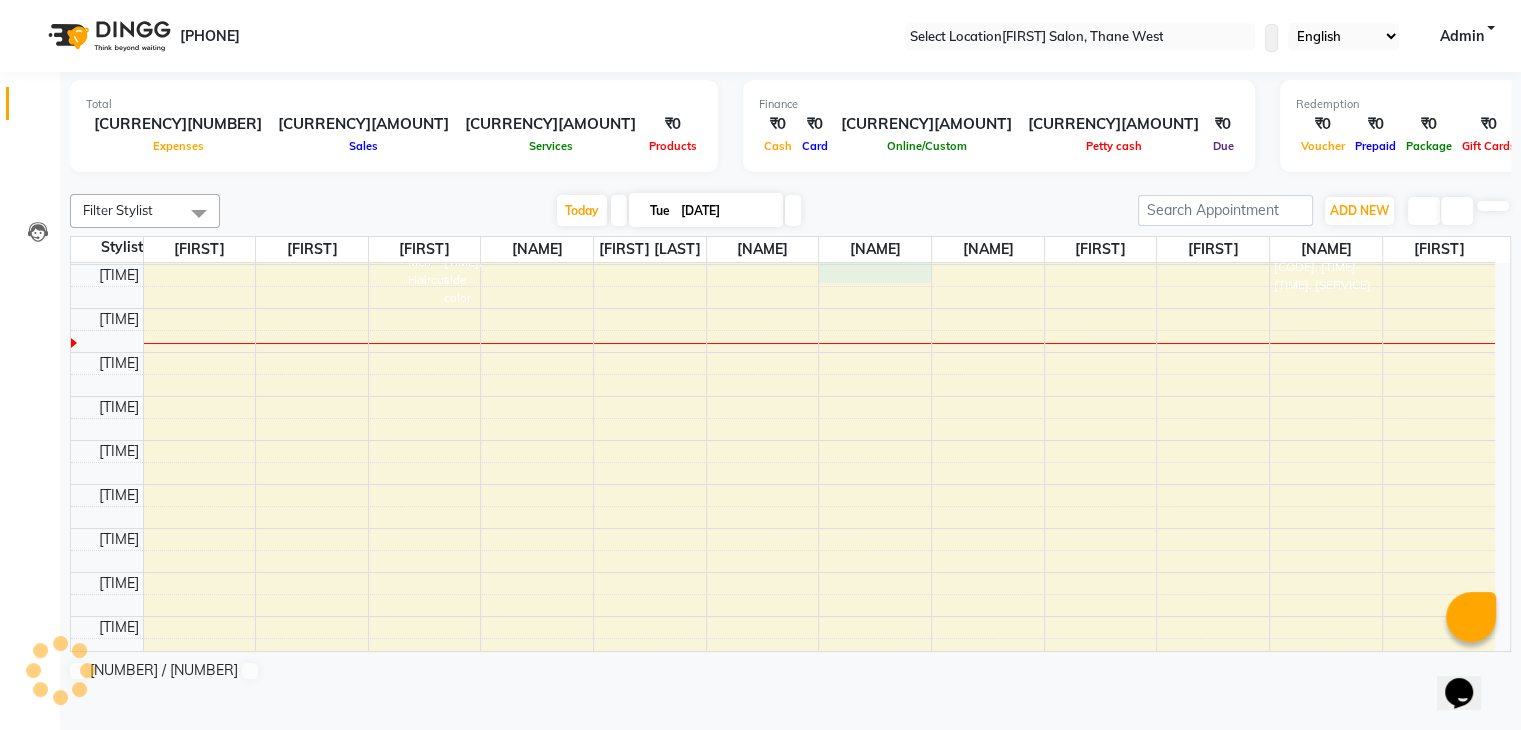 click on "[BRAND] [NAME], [CODE], [TIME]-[TIME], [SERVICE], [SERVICE], [SERVICE] [NAME], [CODE], [TIME]-[TIME], [SERVICE] [NAME], [CODE], [TIME]-[TIME], [SERVICE] [NAME], [CODE], [TIME]-[TIME], [SERVICE]" at bounding box center [783, 484] 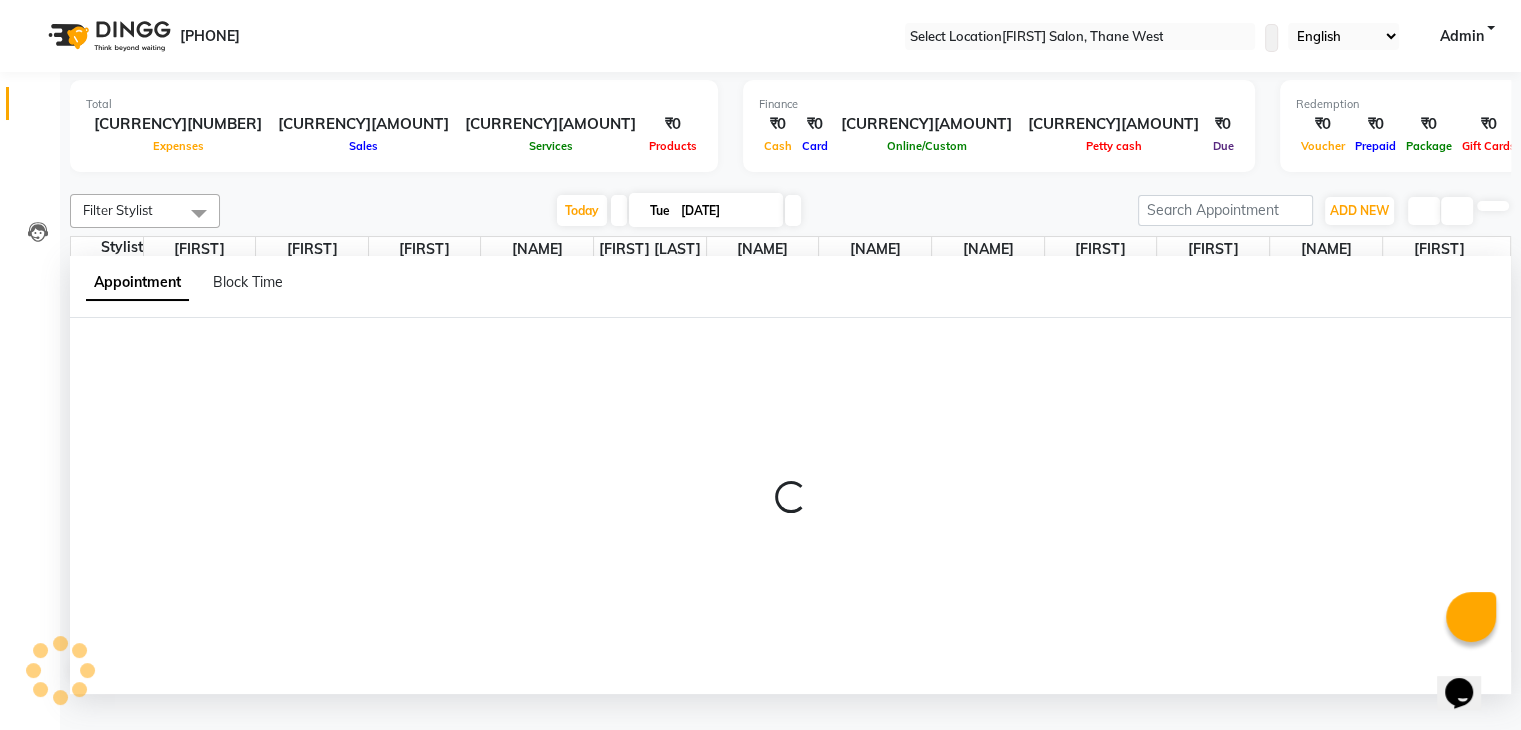 scroll, scrollTop: 1, scrollLeft: 0, axis: vertical 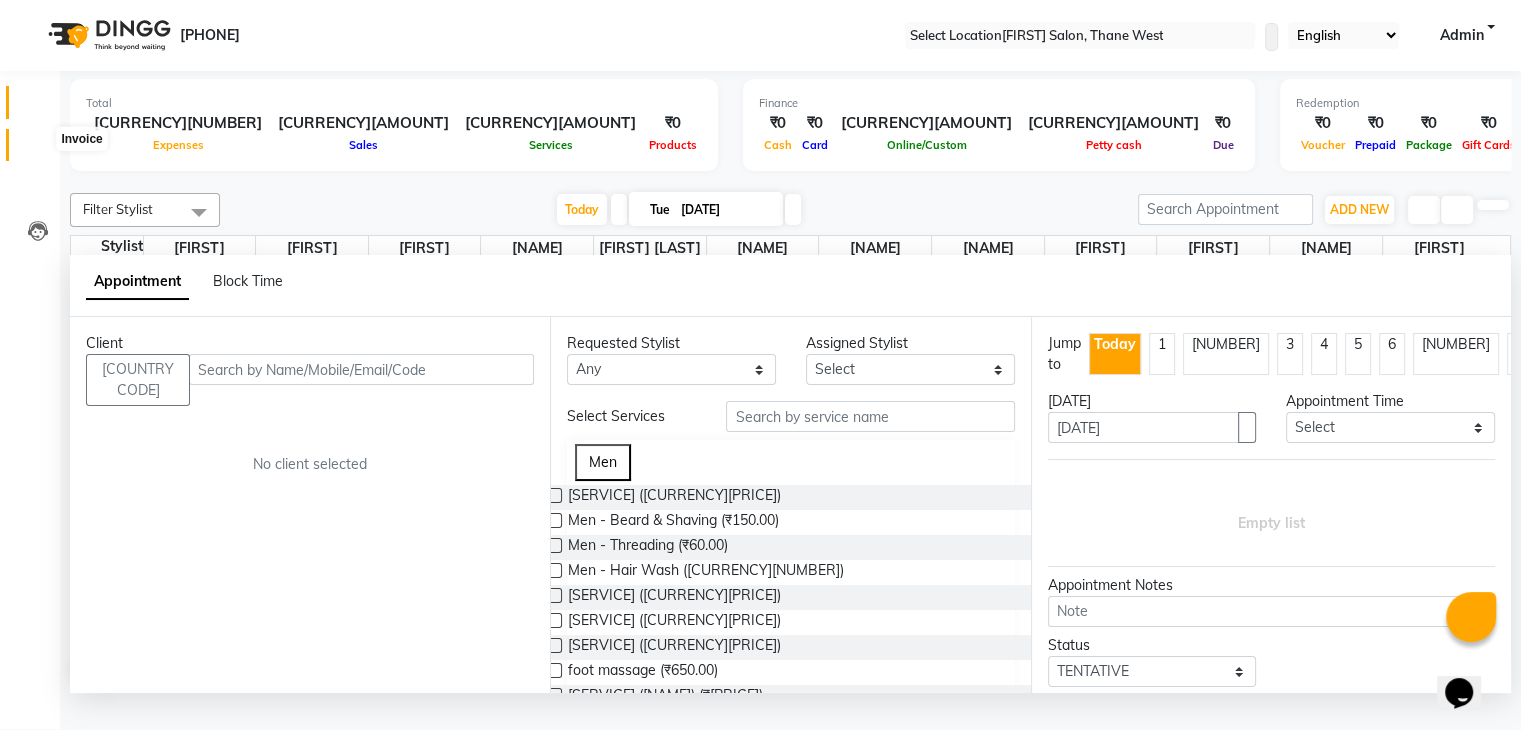 click at bounding box center [38, 150] 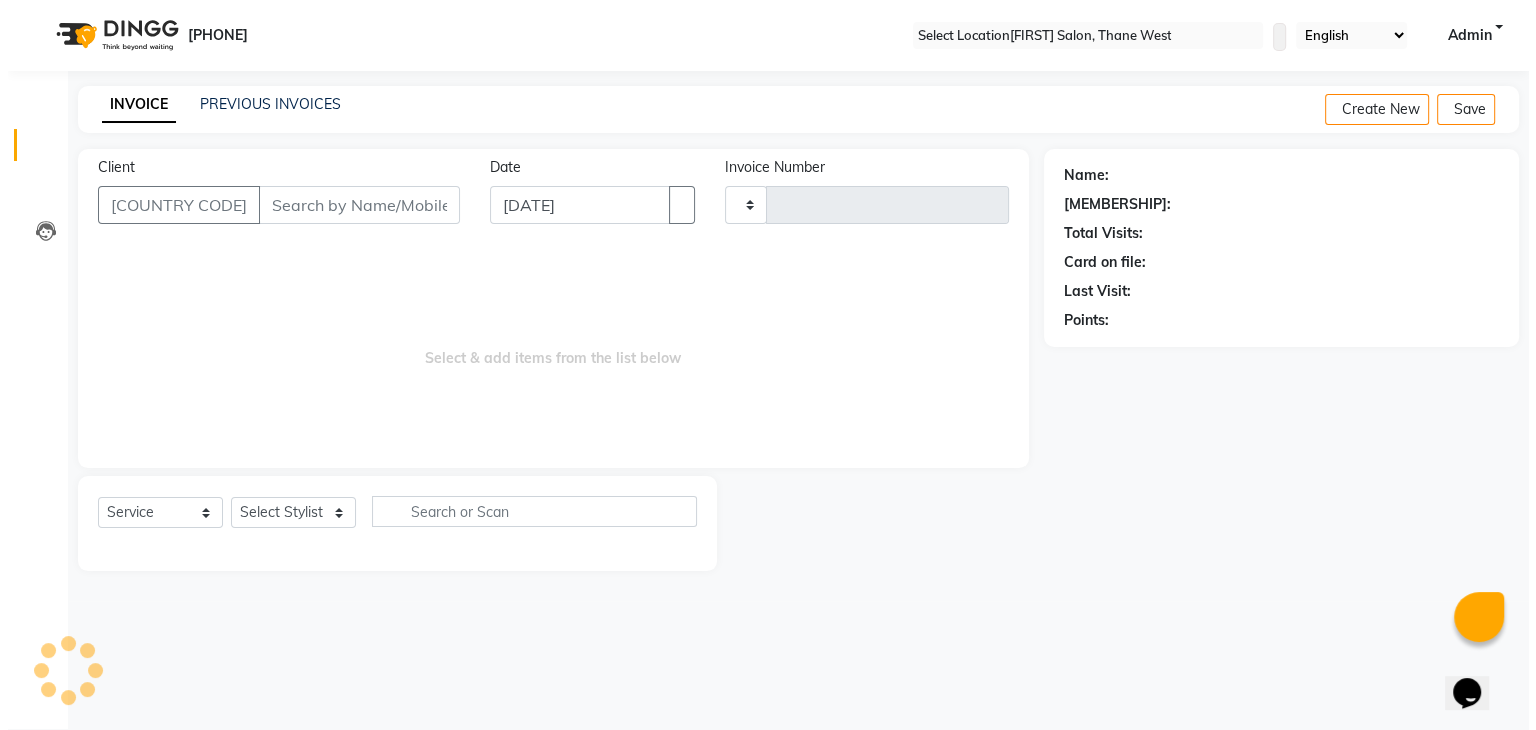 scroll, scrollTop: 0, scrollLeft: 0, axis: both 